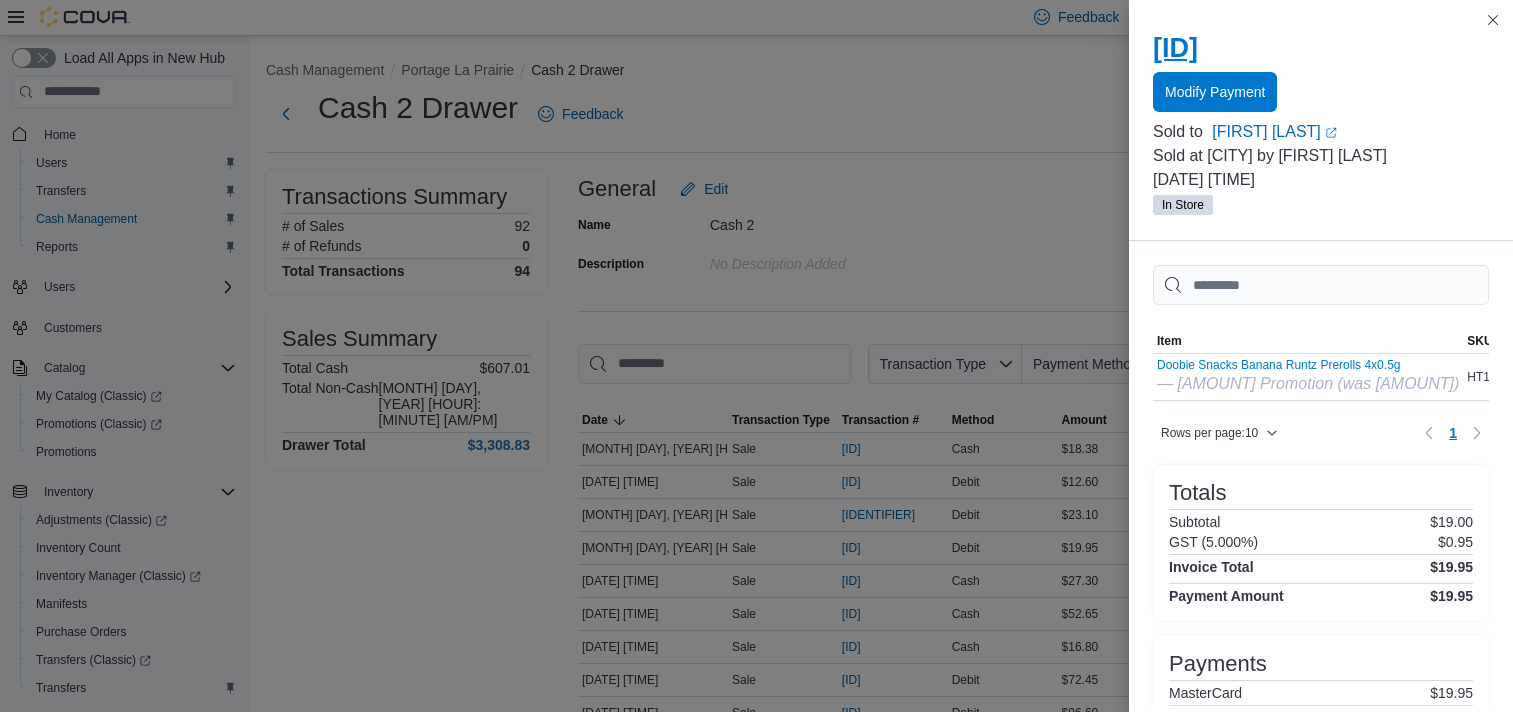 scroll, scrollTop: 2800, scrollLeft: 0, axis: vertical 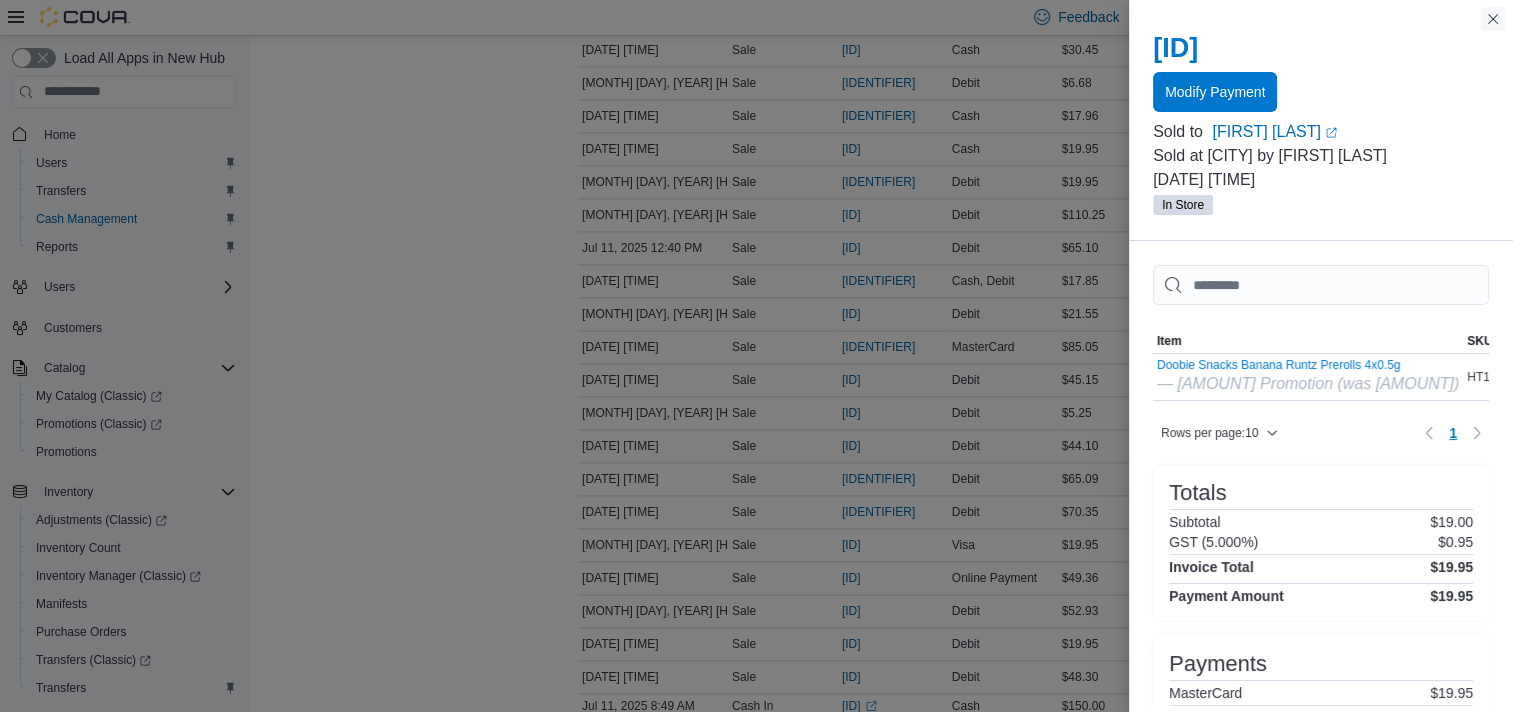 click at bounding box center [1493, 19] 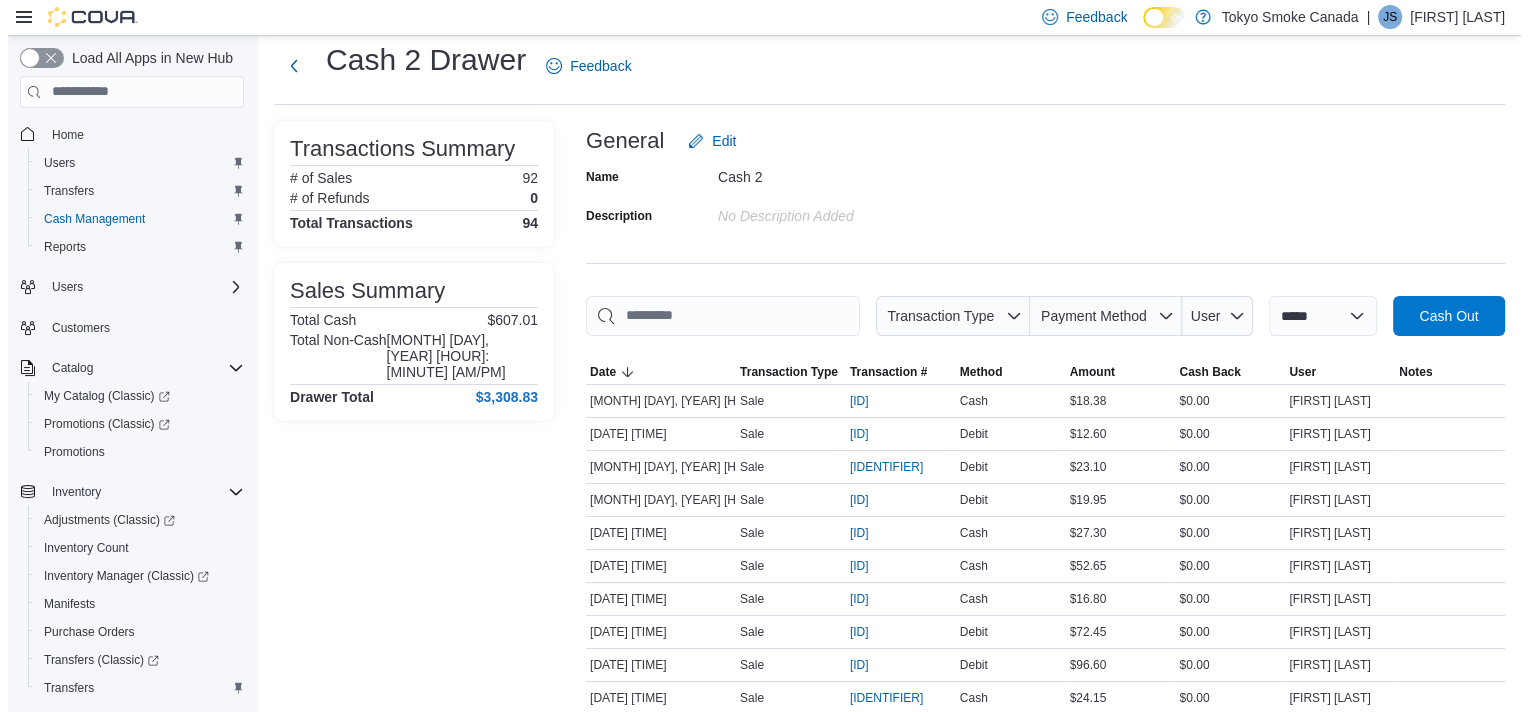scroll, scrollTop: 0, scrollLeft: 0, axis: both 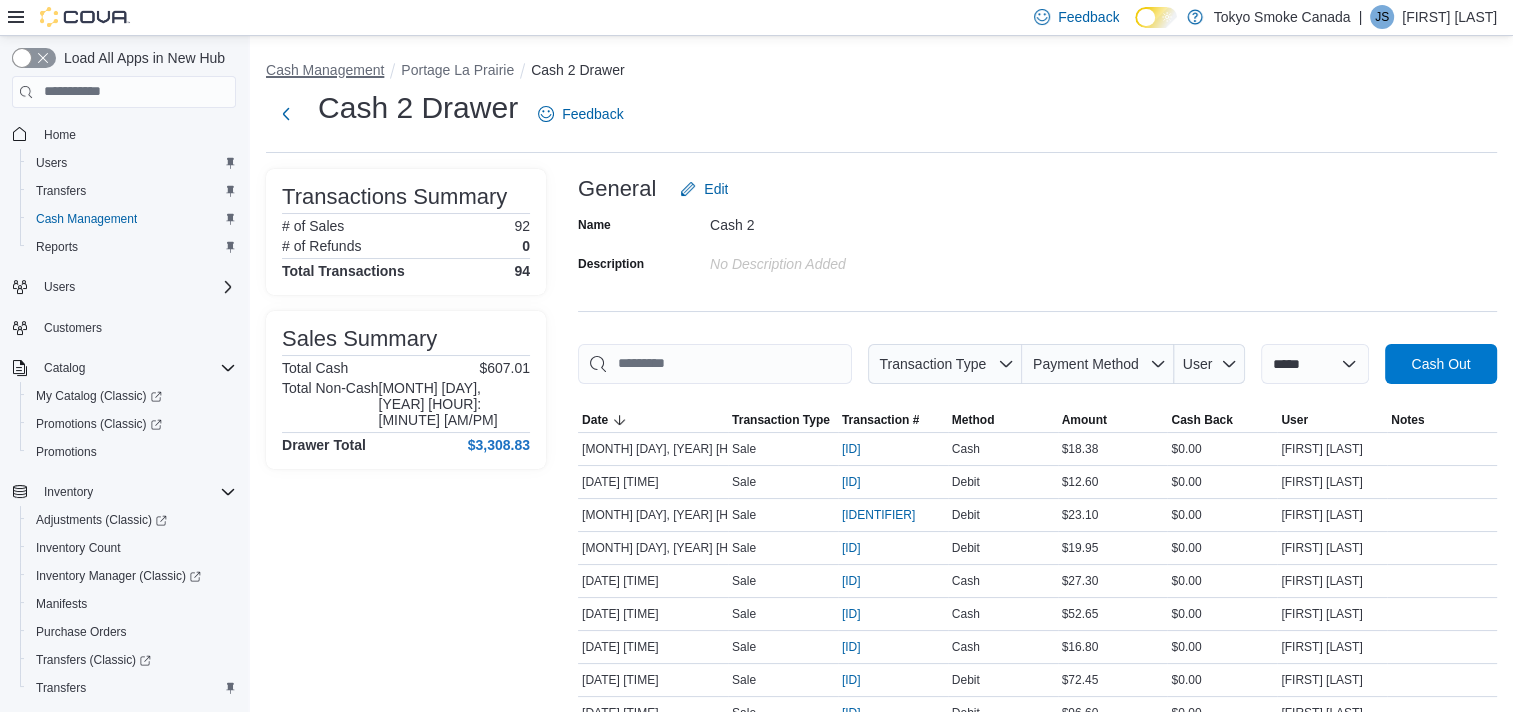 click on "Cash Management" at bounding box center [325, 70] 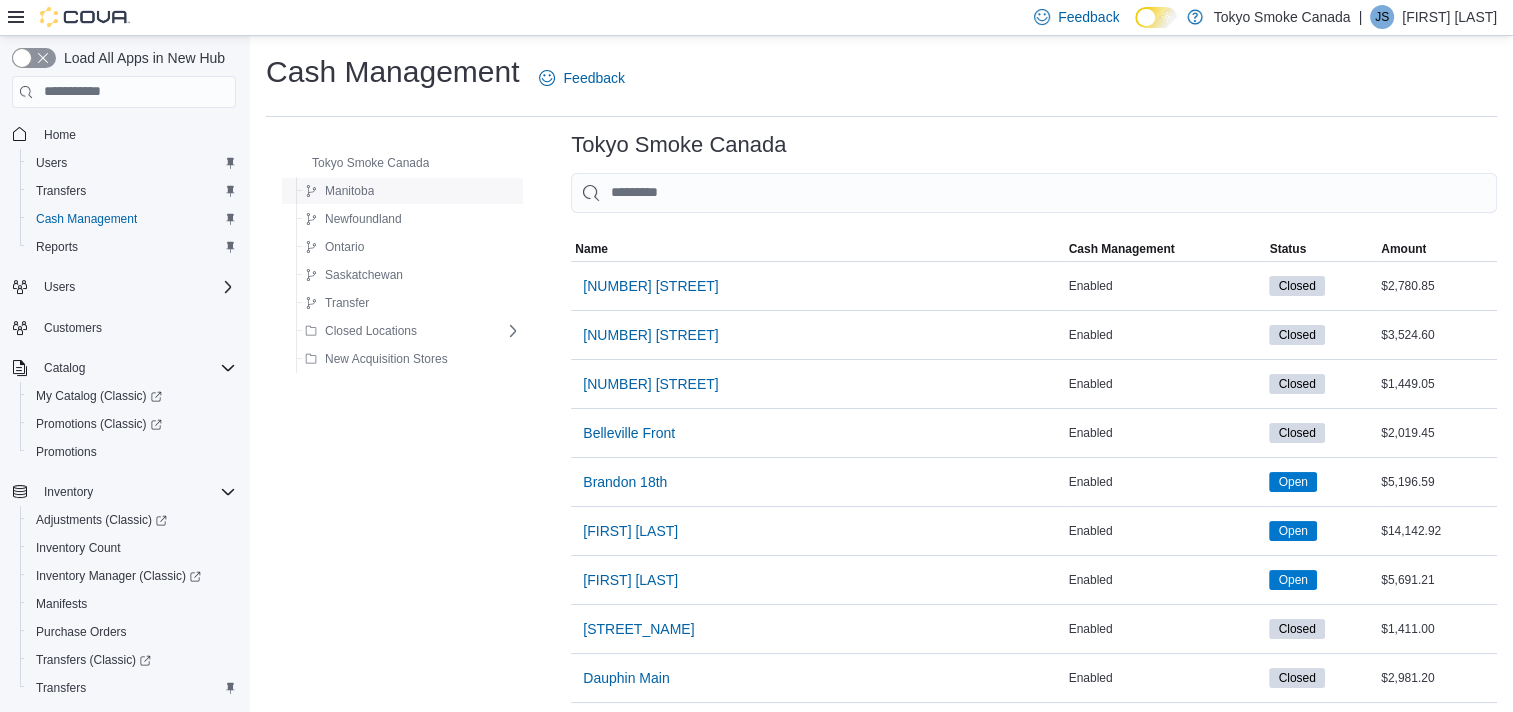 click on "Manitoba" at bounding box center (349, 191) 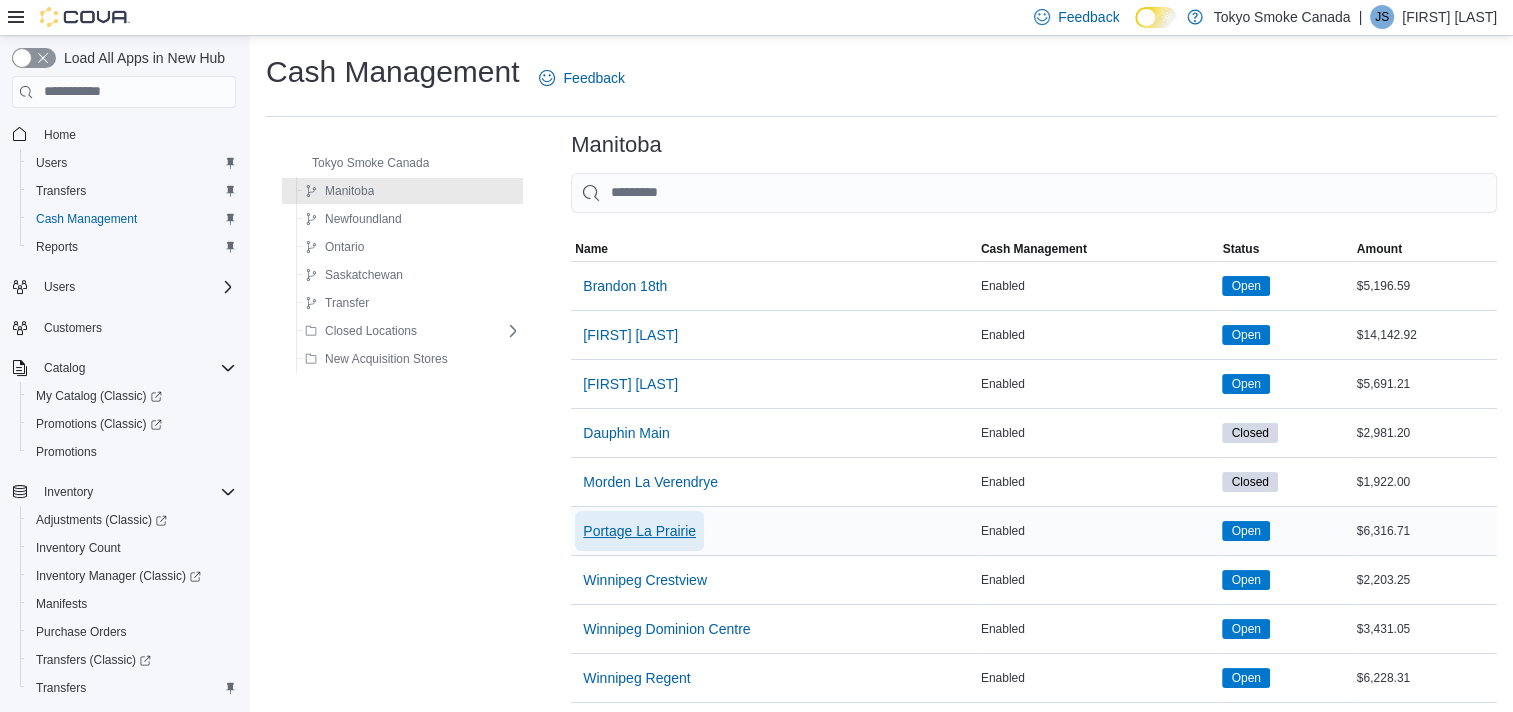 click on "Portage La Prairie" at bounding box center (639, 531) 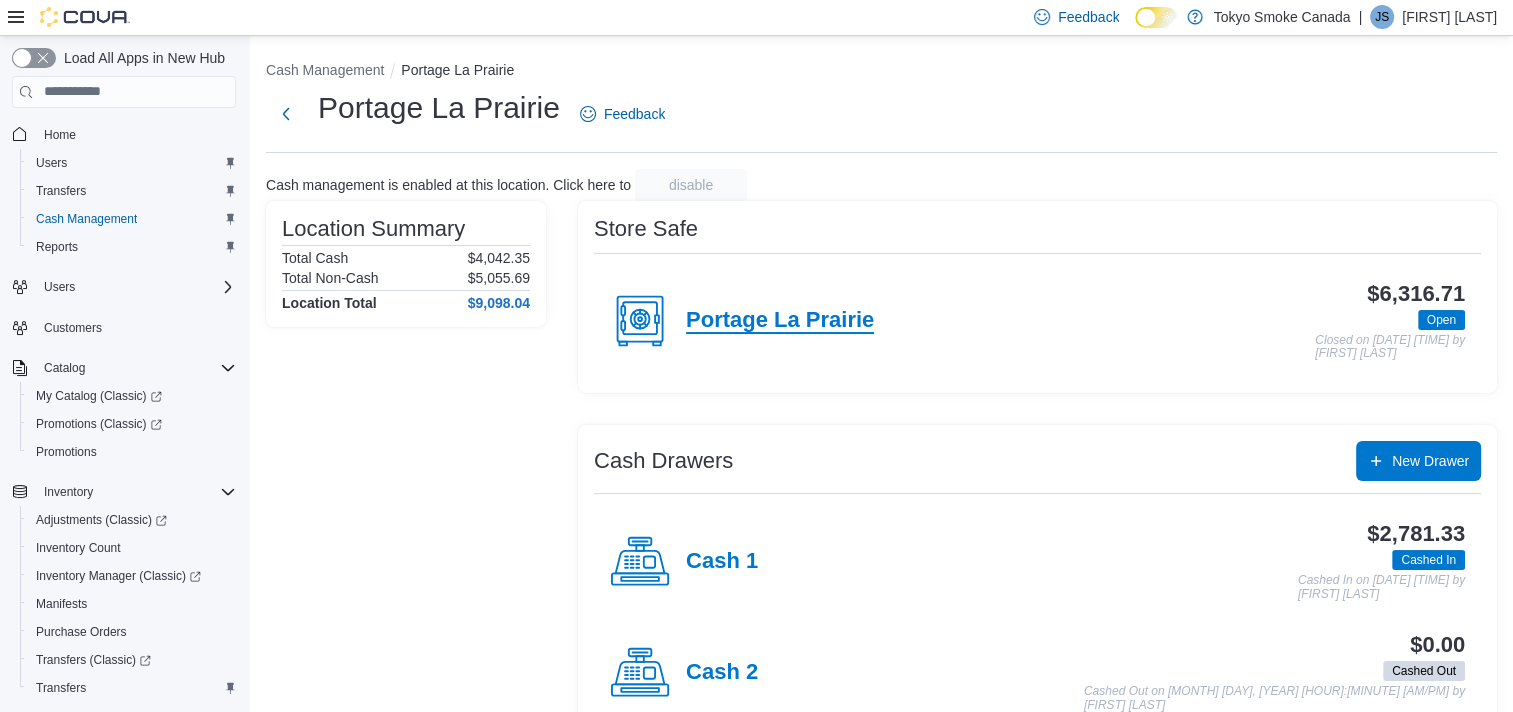 click on "Portage La Prairie" at bounding box center (780, 321) 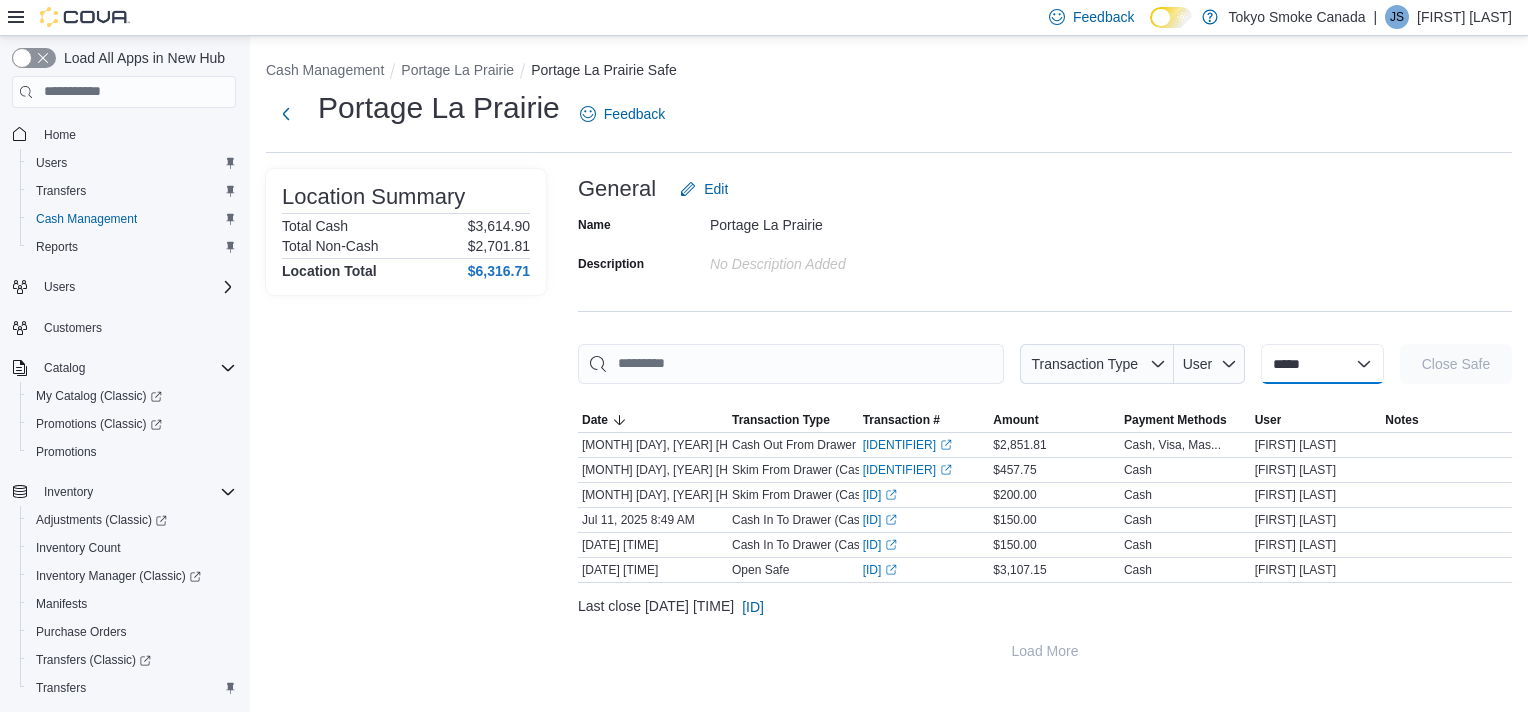 click on "**********" at bounding box center (1322, 364) 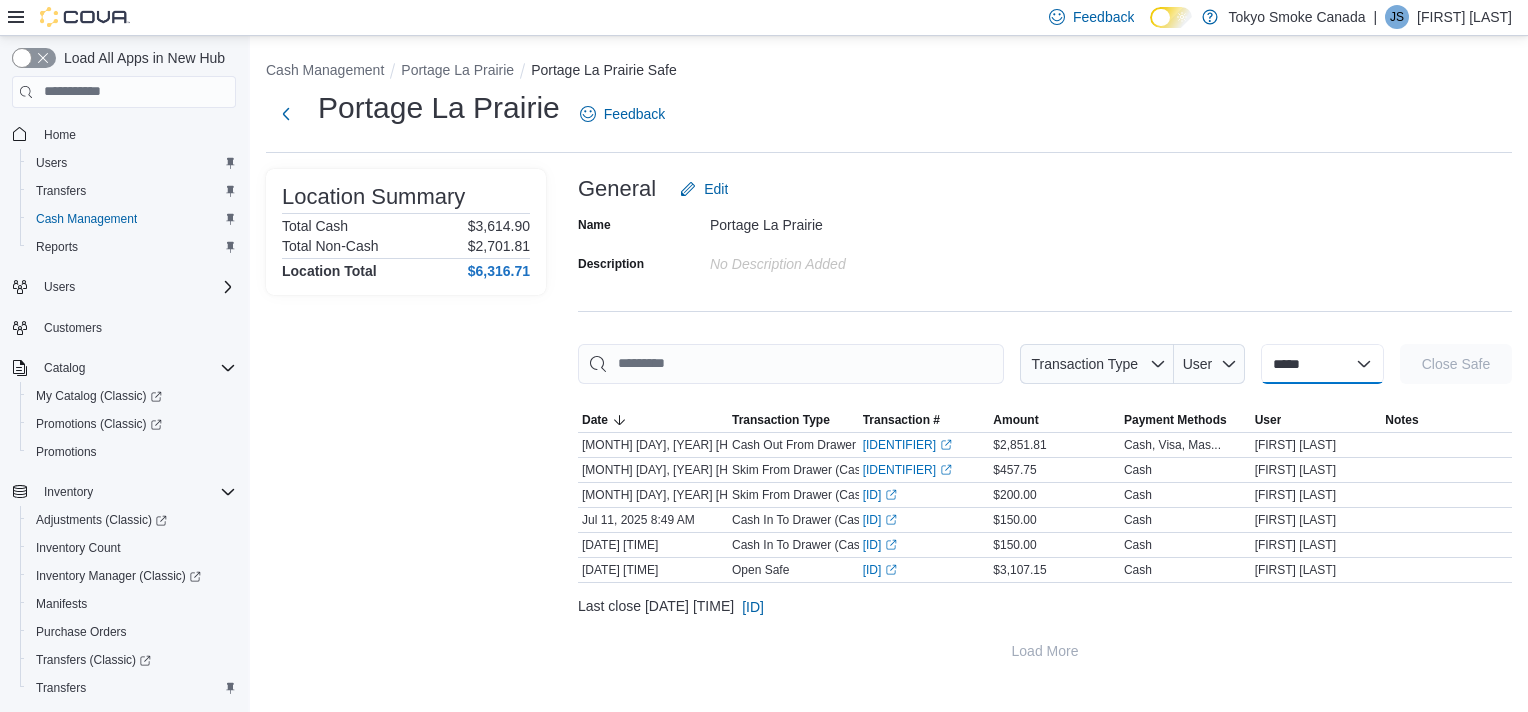 select on "**********" 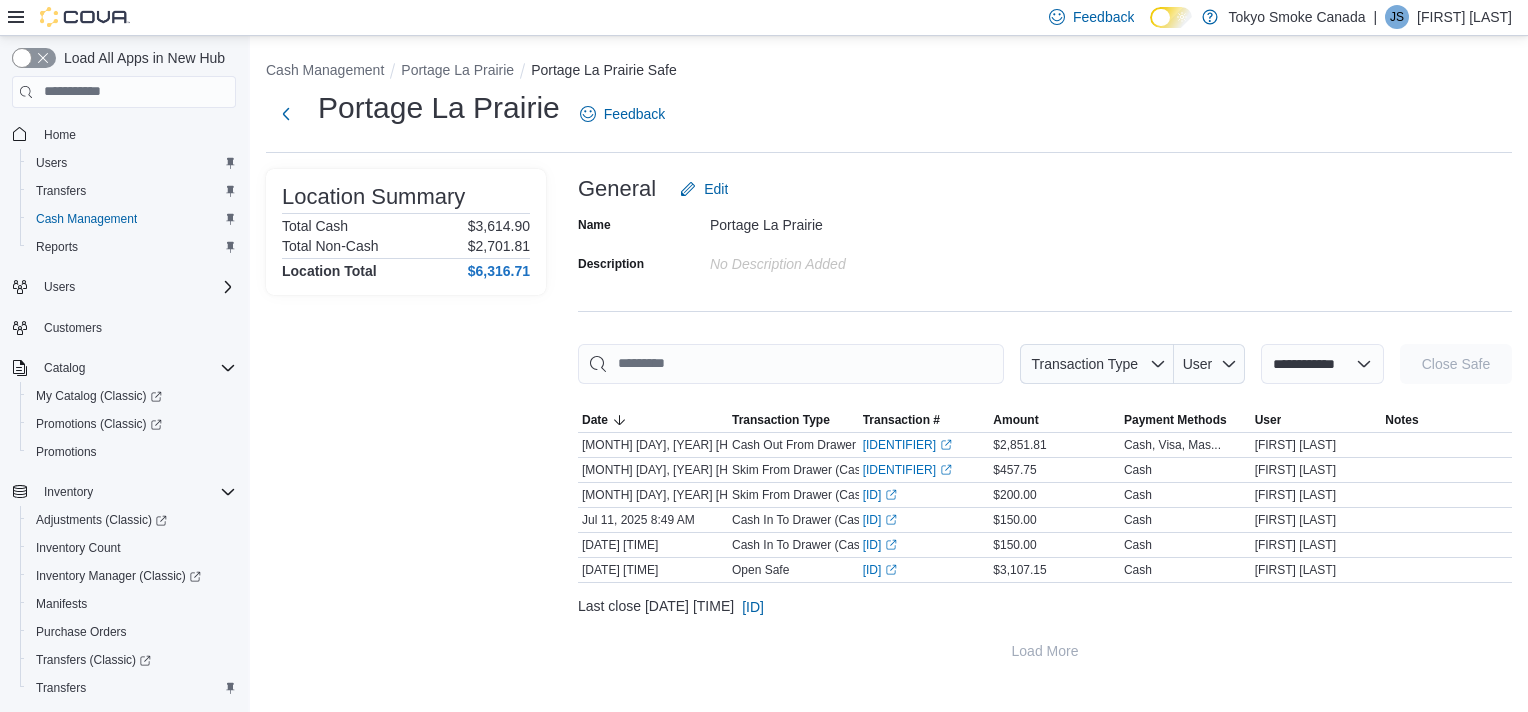 click on "**********" at bounding box center (1322, 364) 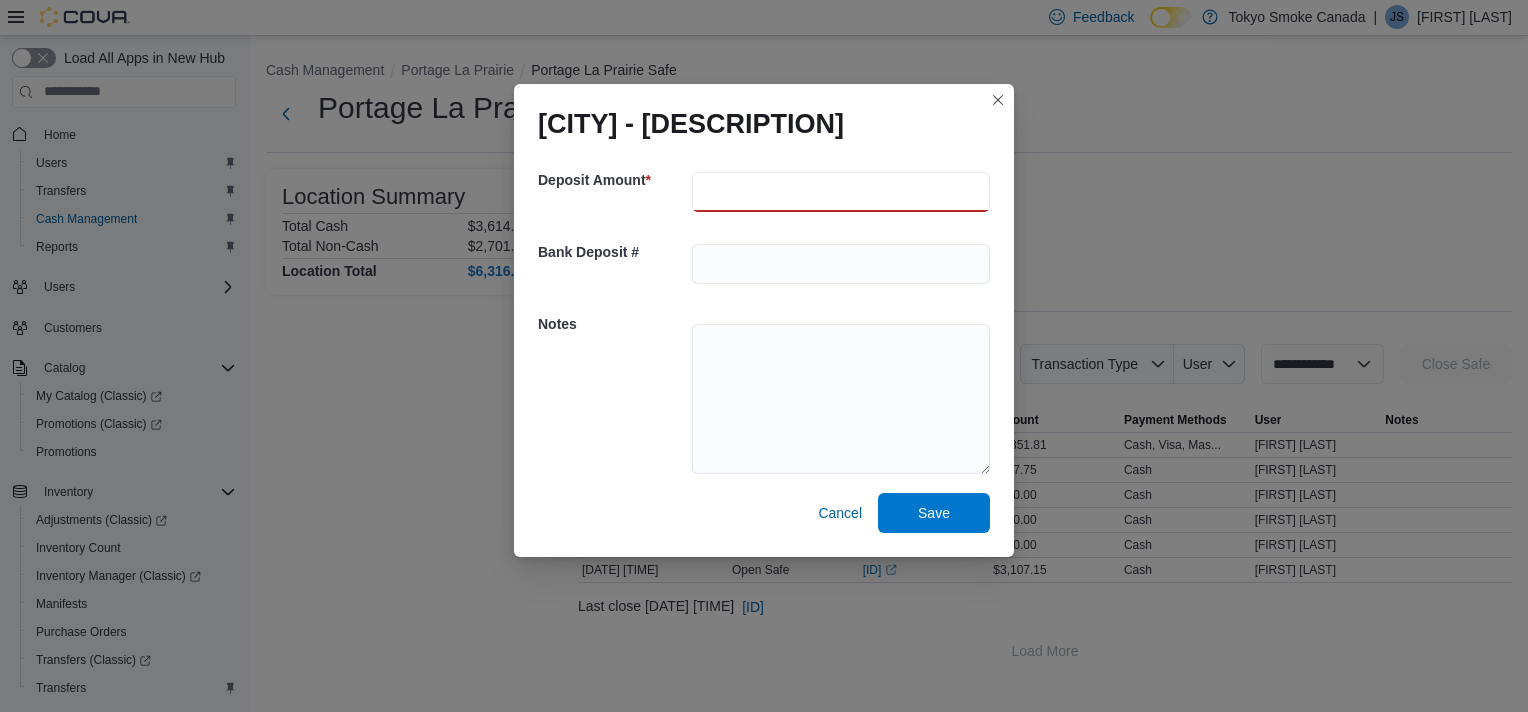 click at bounding box center [841, 192] 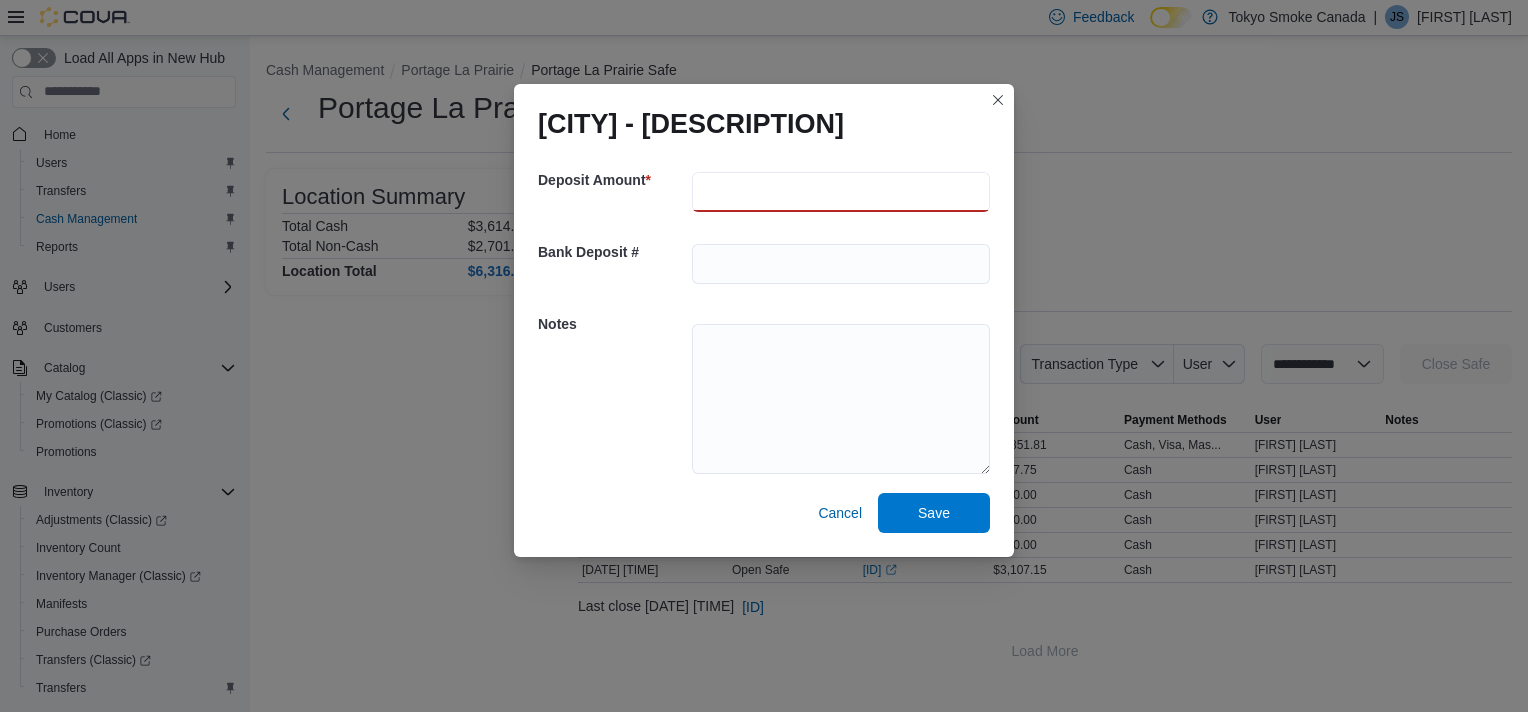 type on "*******" 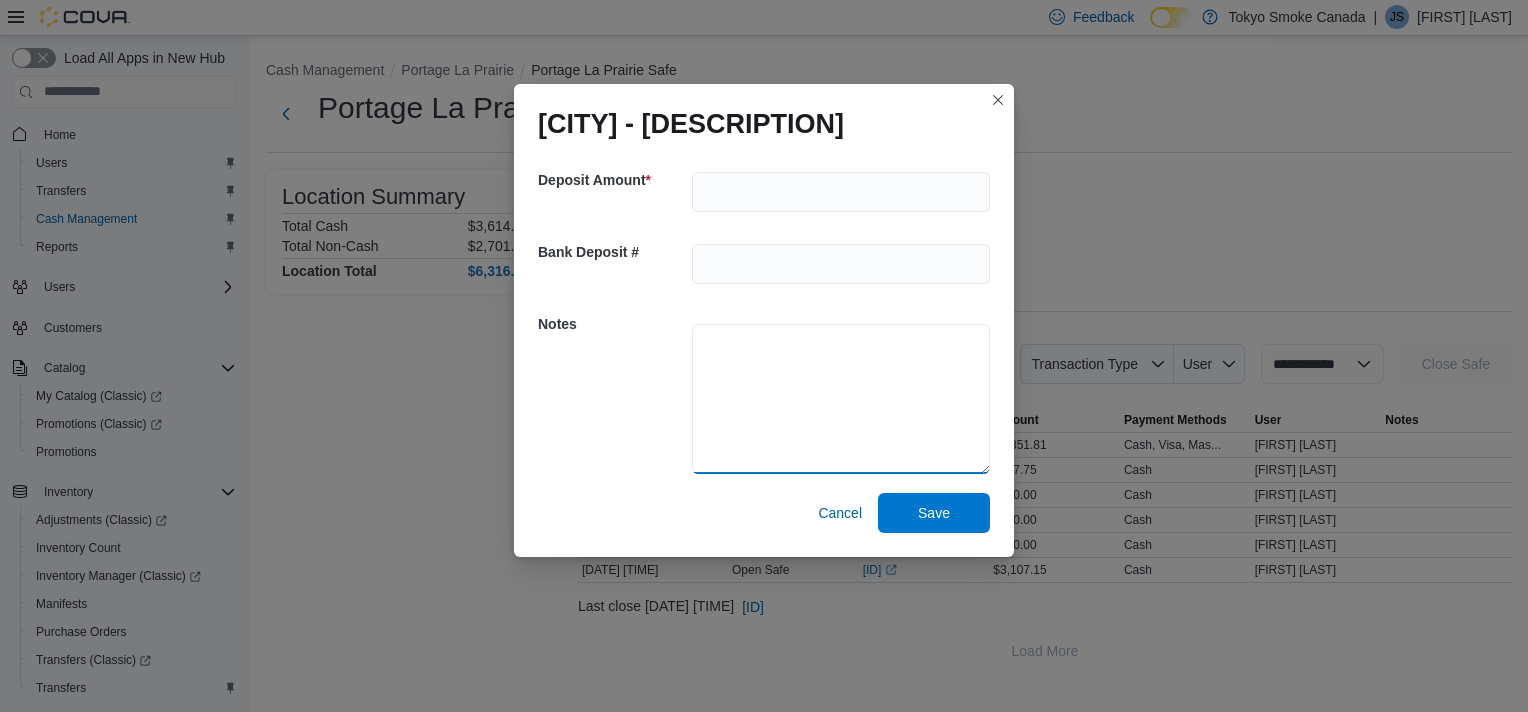 click at bounding box center [841, 399] 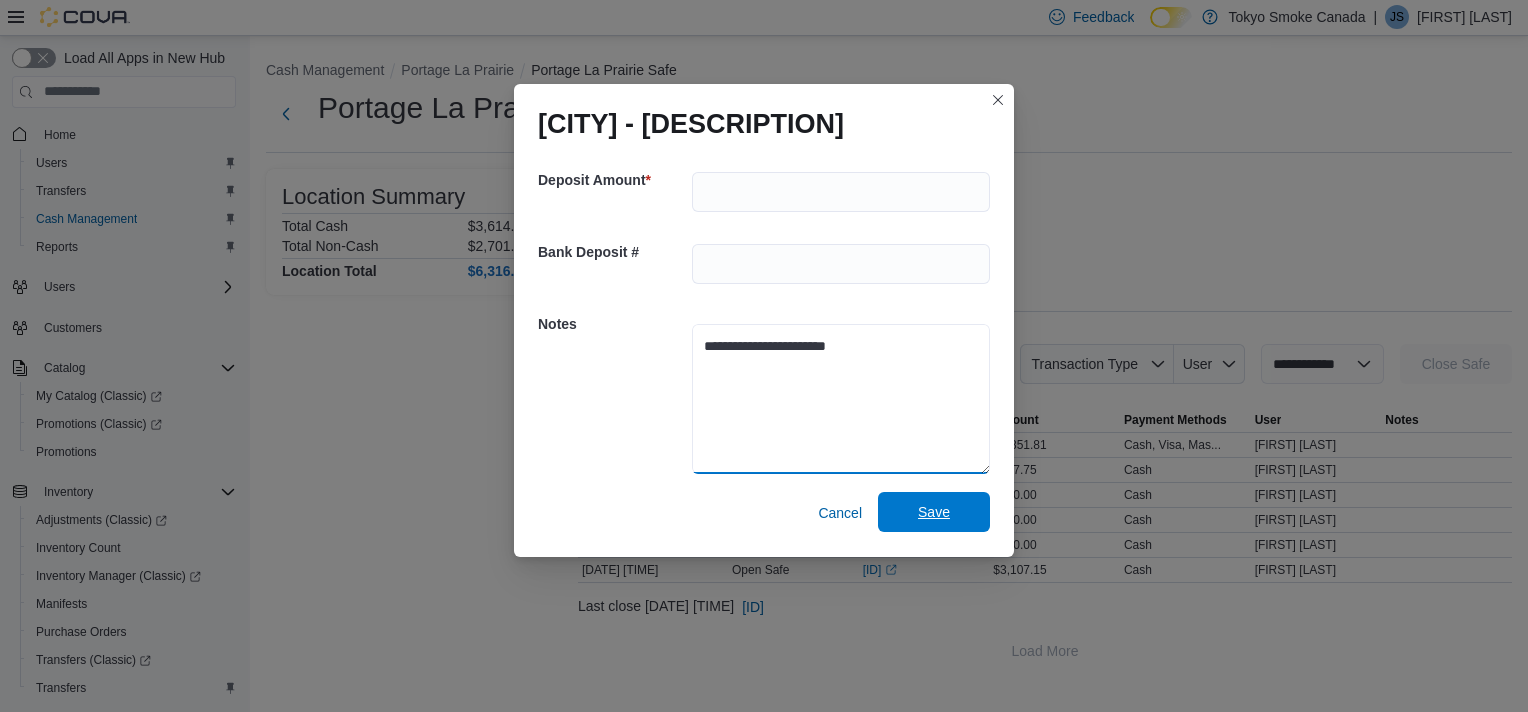 type on "**********" 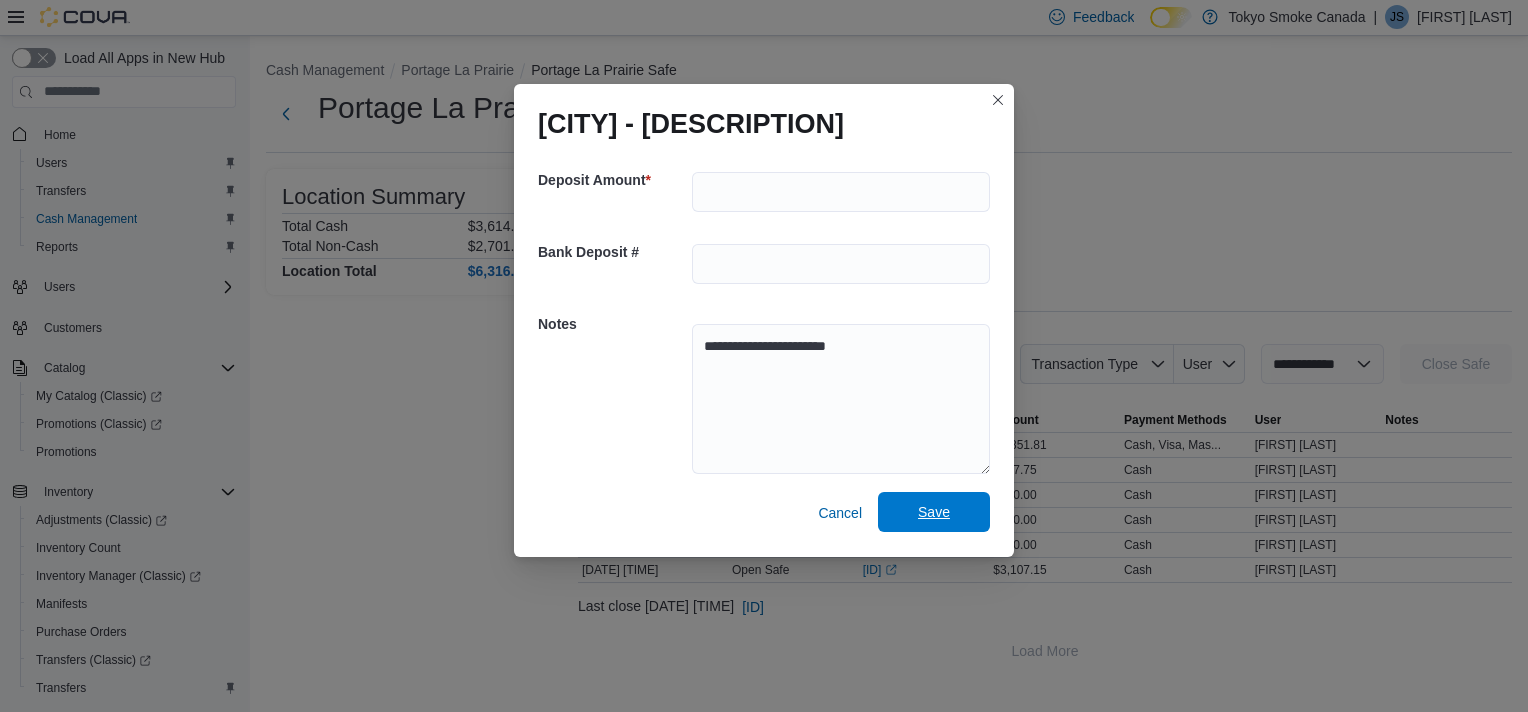 click on "Save" at bounding box center (934, 512) 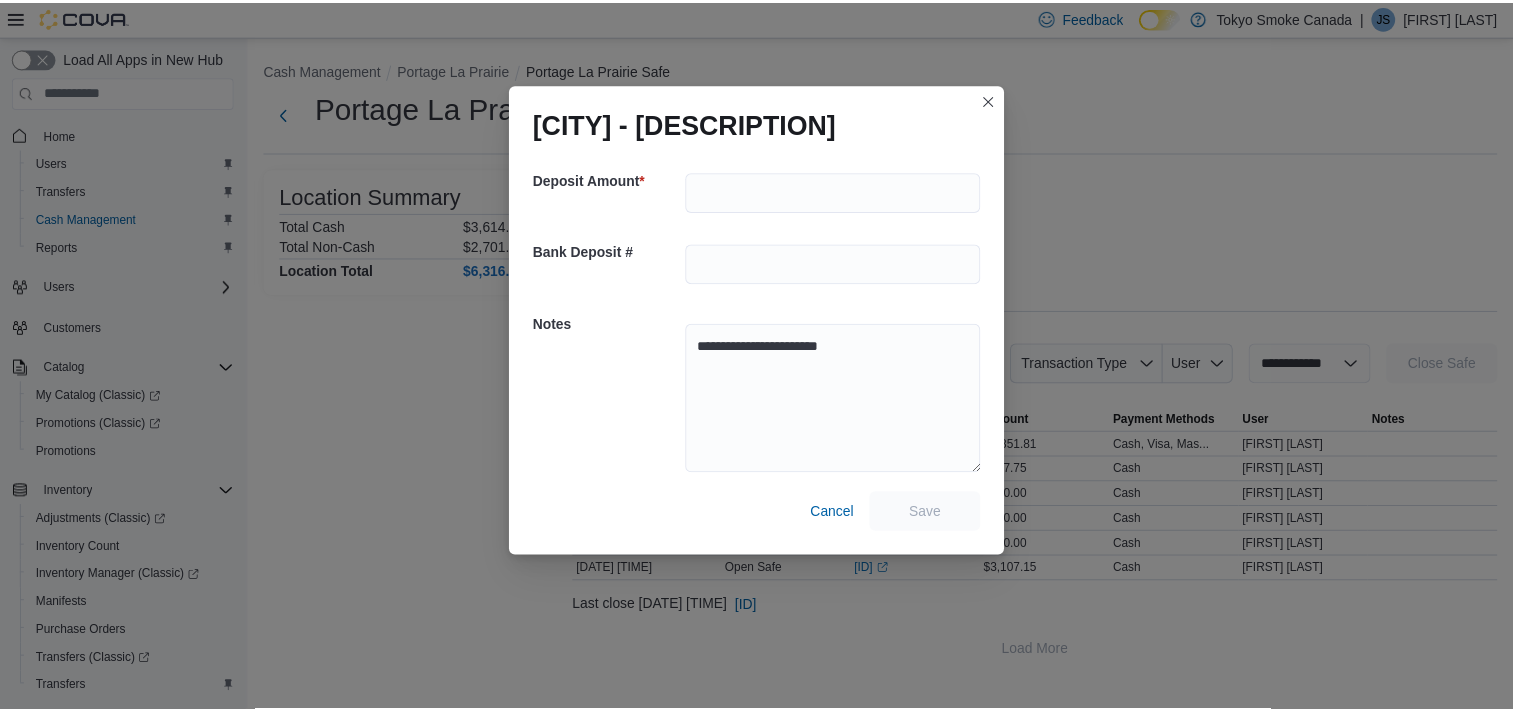 scroll, scrollTop: 0, scrollLeft: 0, axis: both 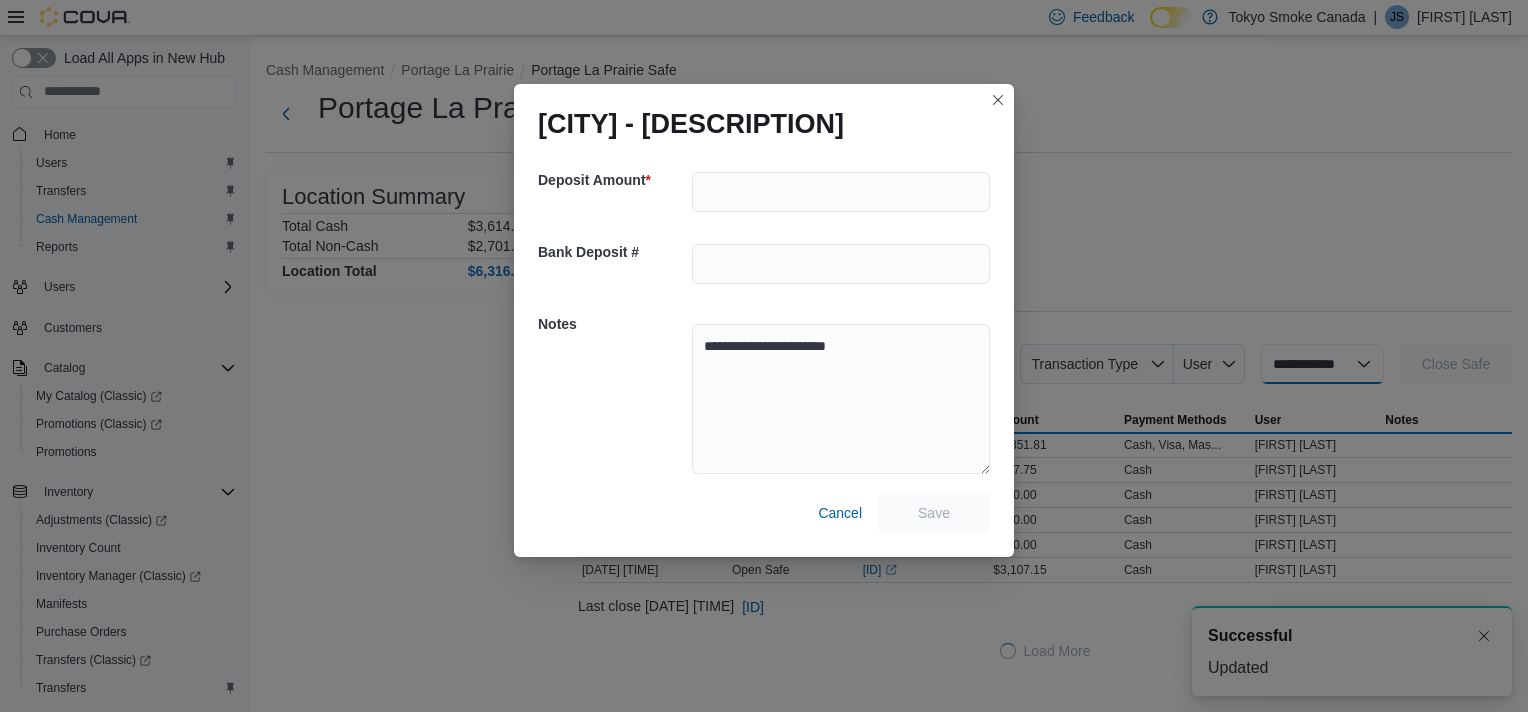 select 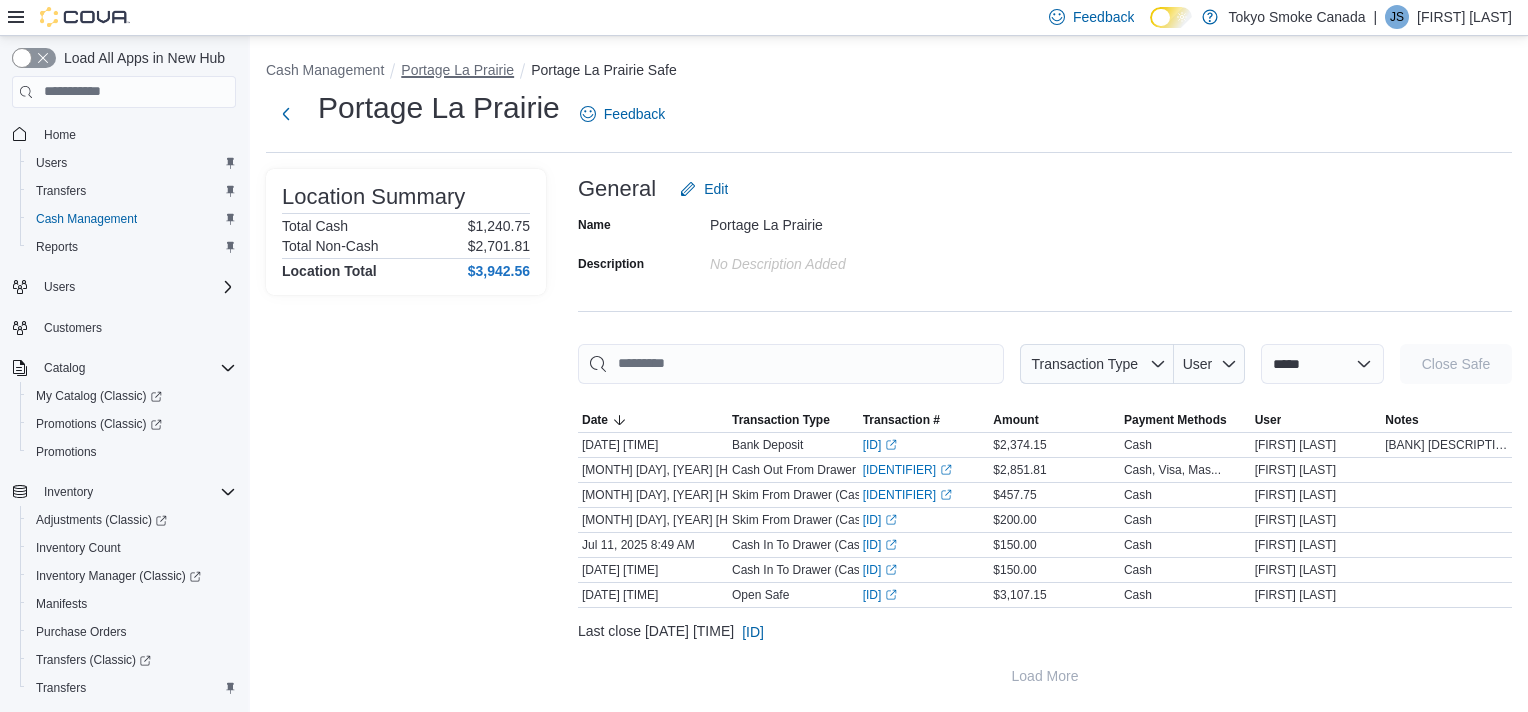click on "Portage La Prairie" at bounding box center [457, 70] 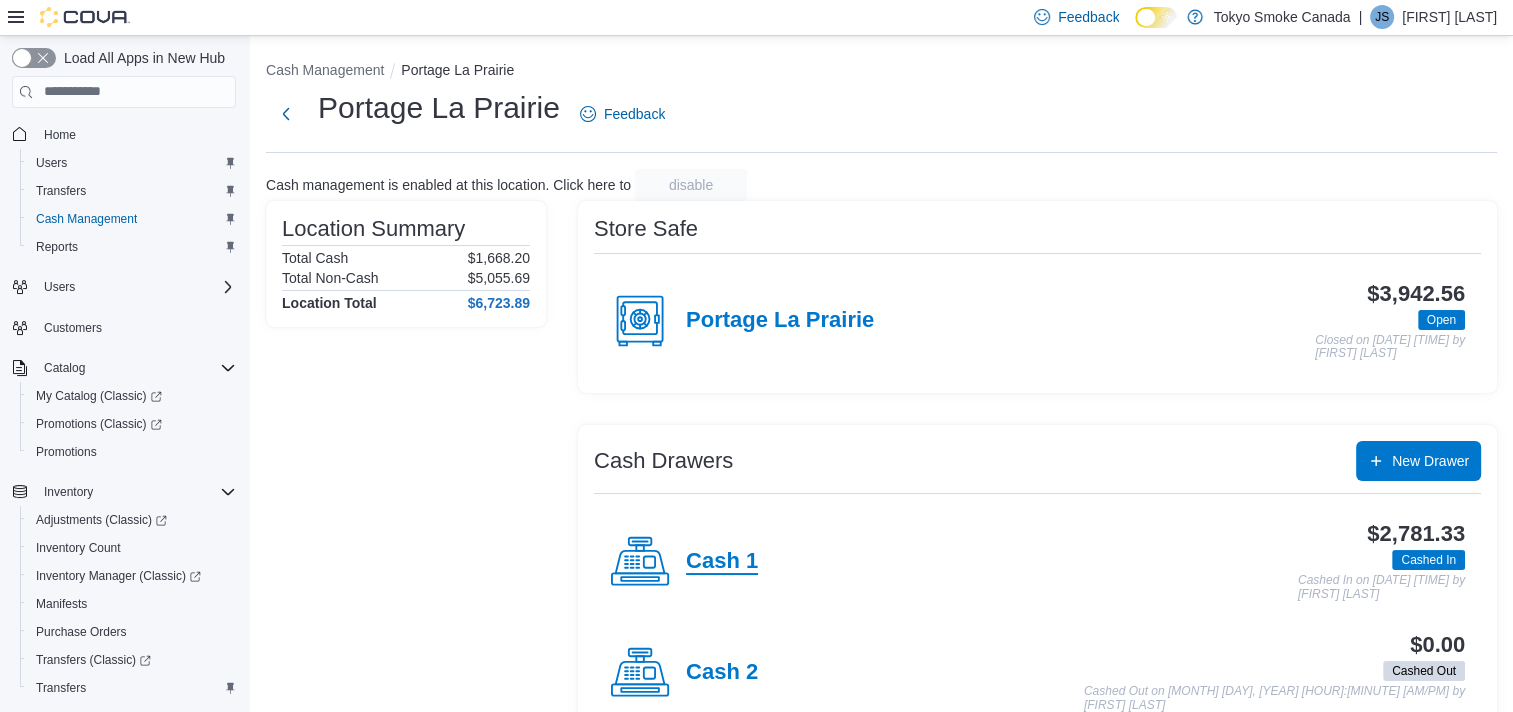 click on "Cash 1" at bounding box center (722, 562) 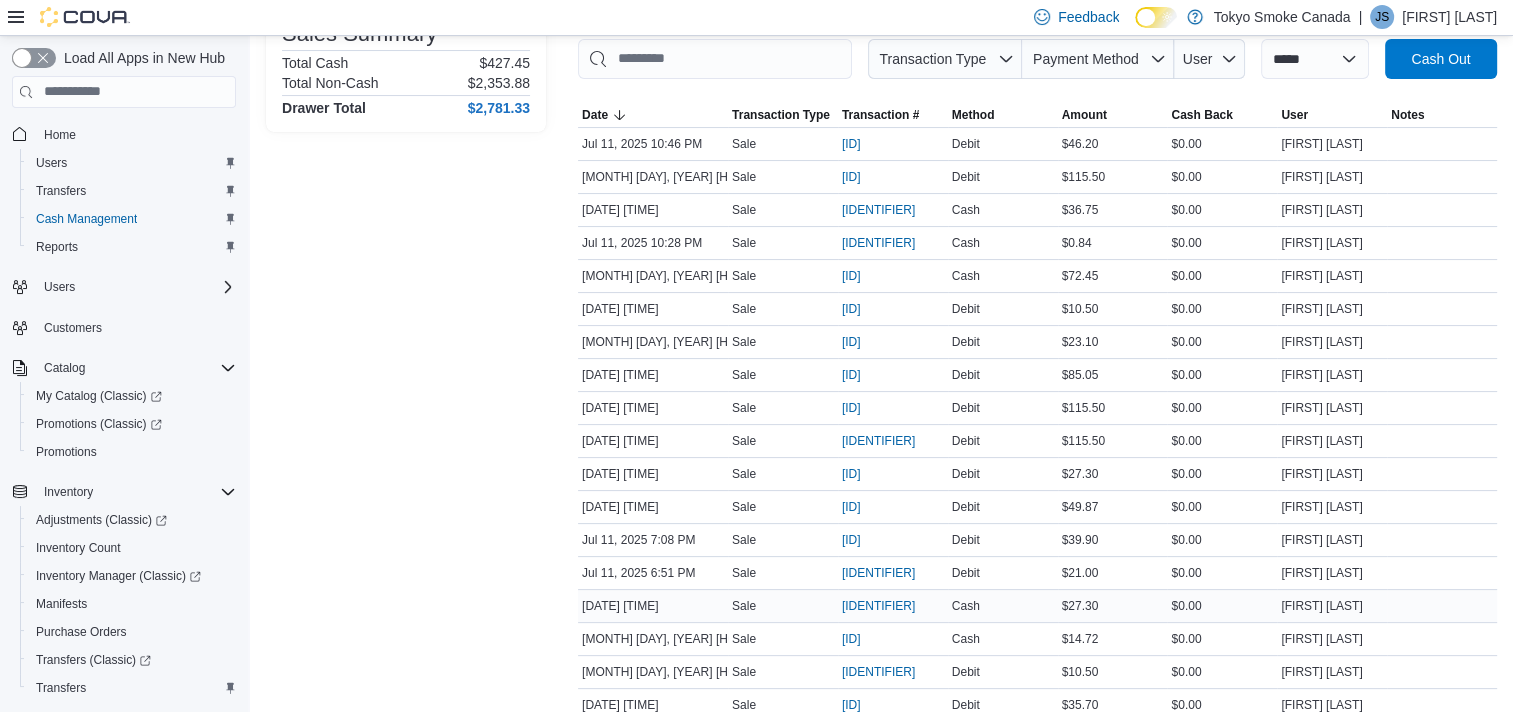 scroll, scrollTop: 400, scrollLeft: 0, axis: vertical 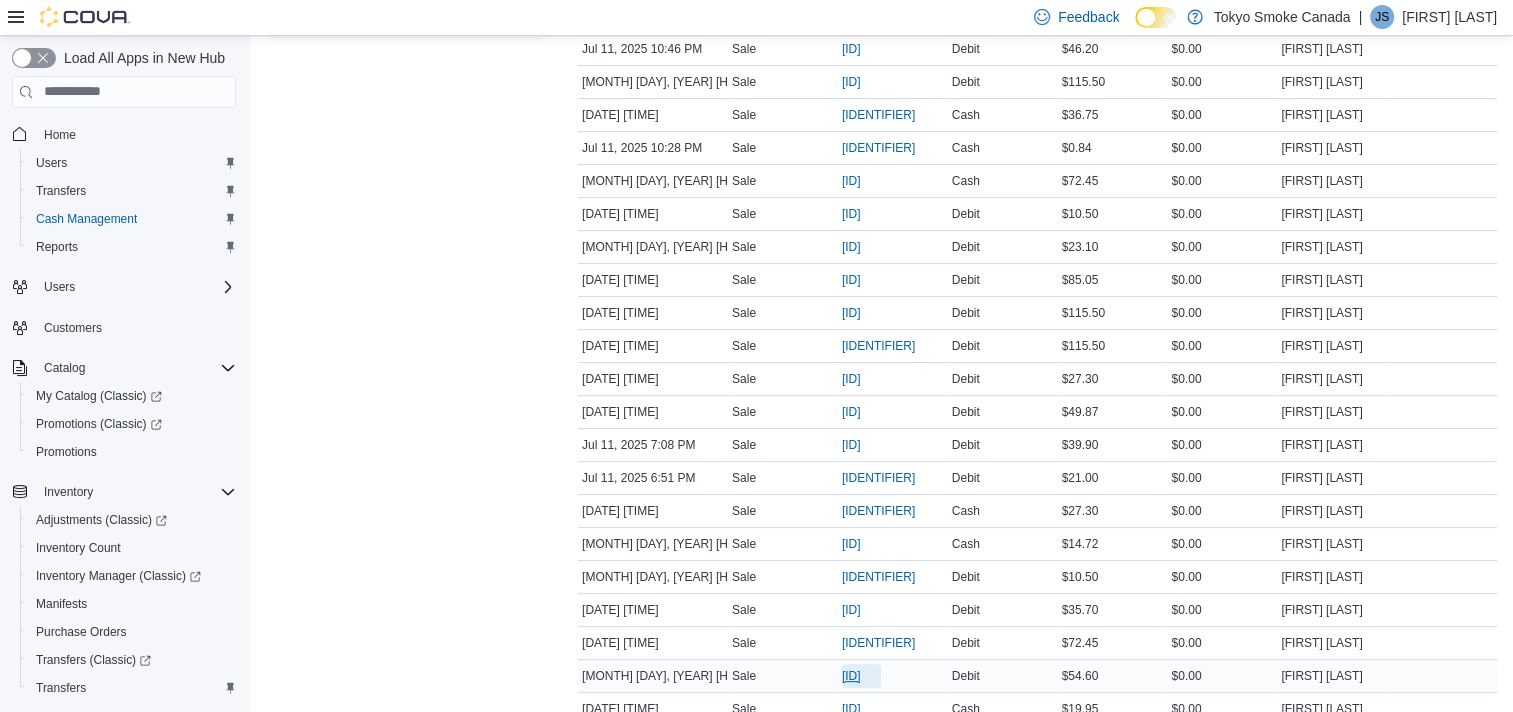 click on "[ID]" at bounding box center [851, 676] 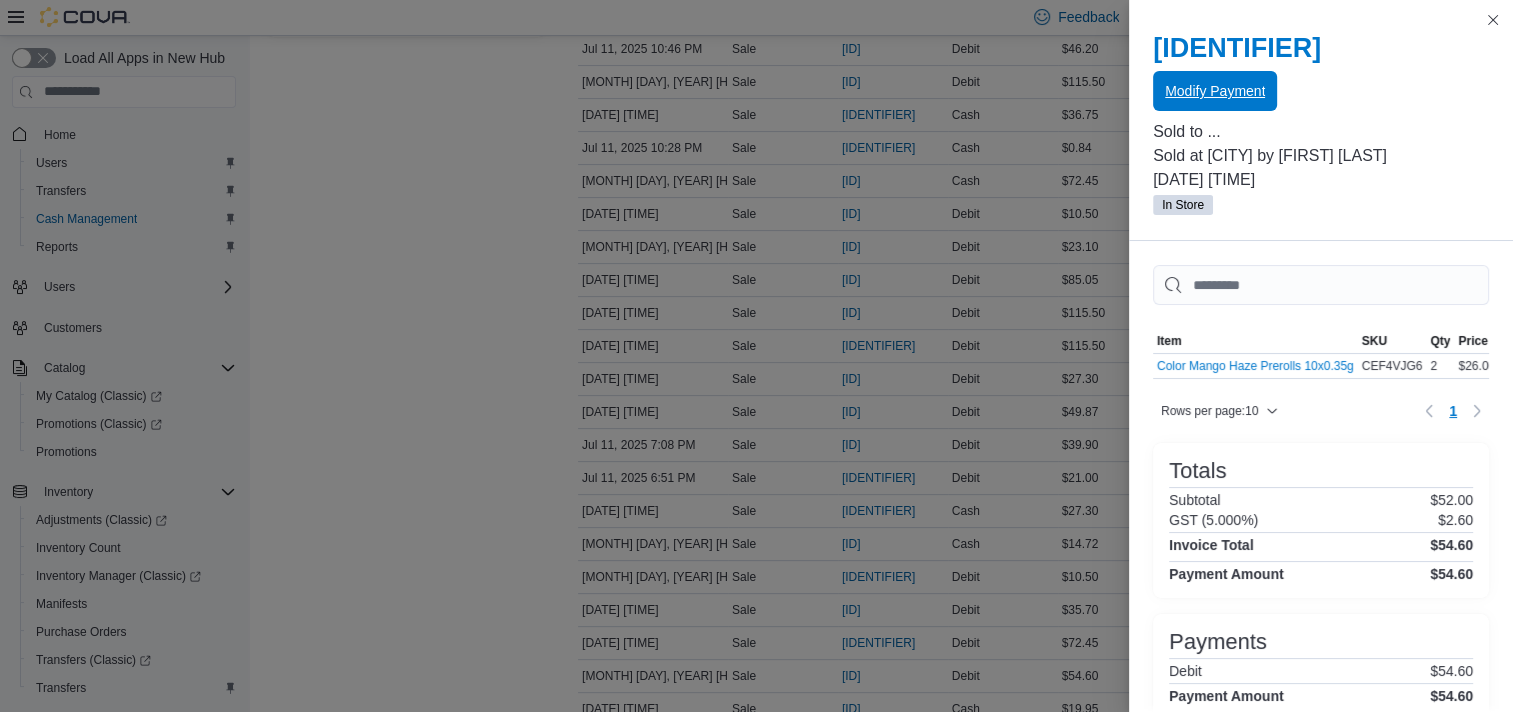 click on "Modify Payment" at bounding box center [1215, 91] 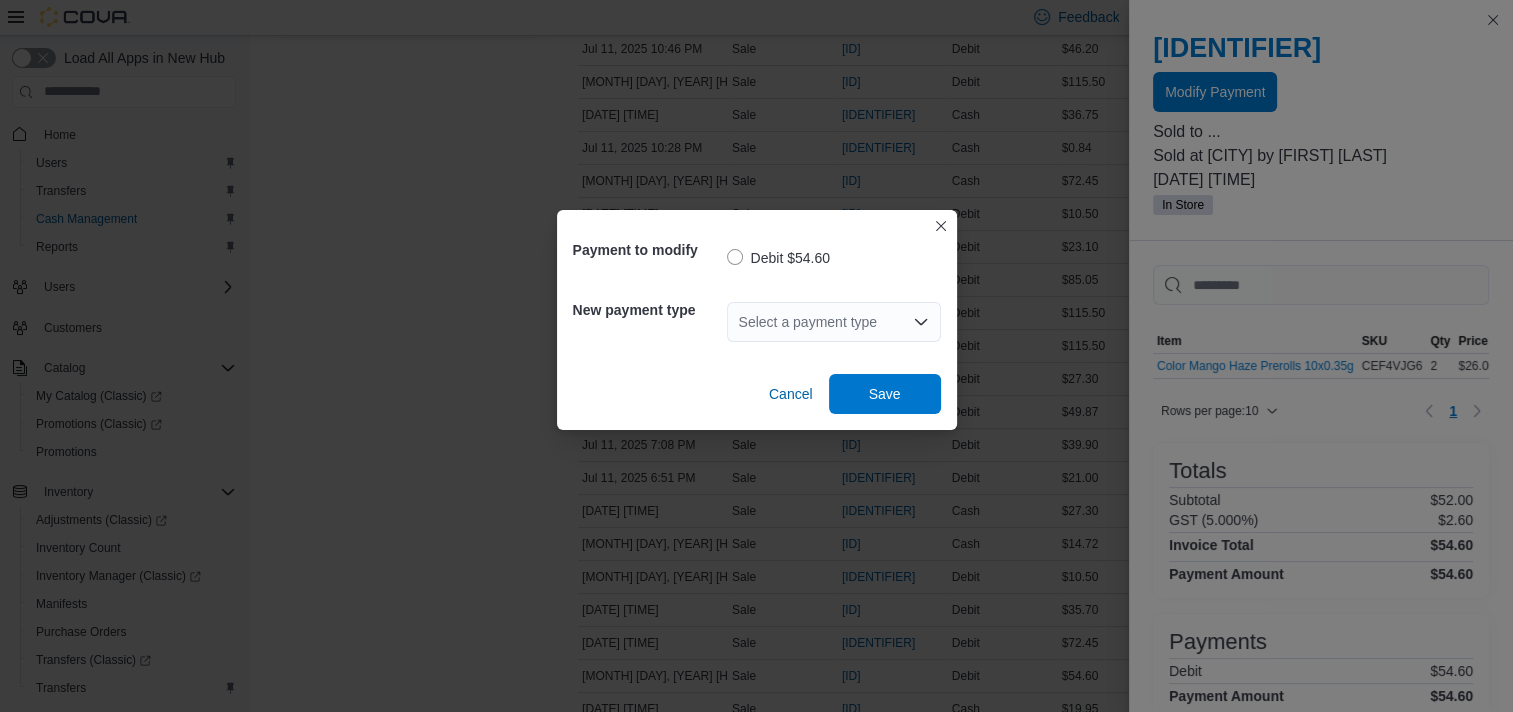 click 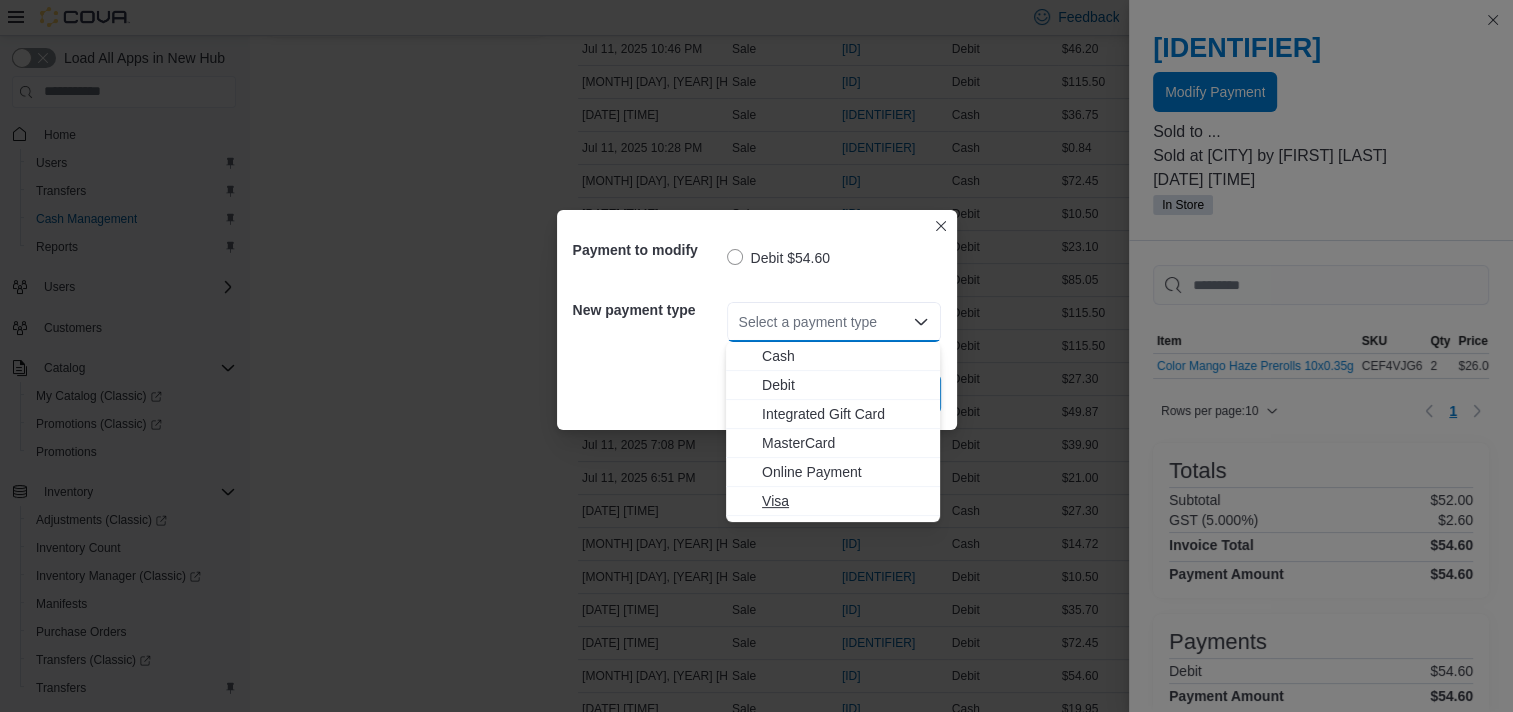 click on "Visa" at bounding box center (845, 501) 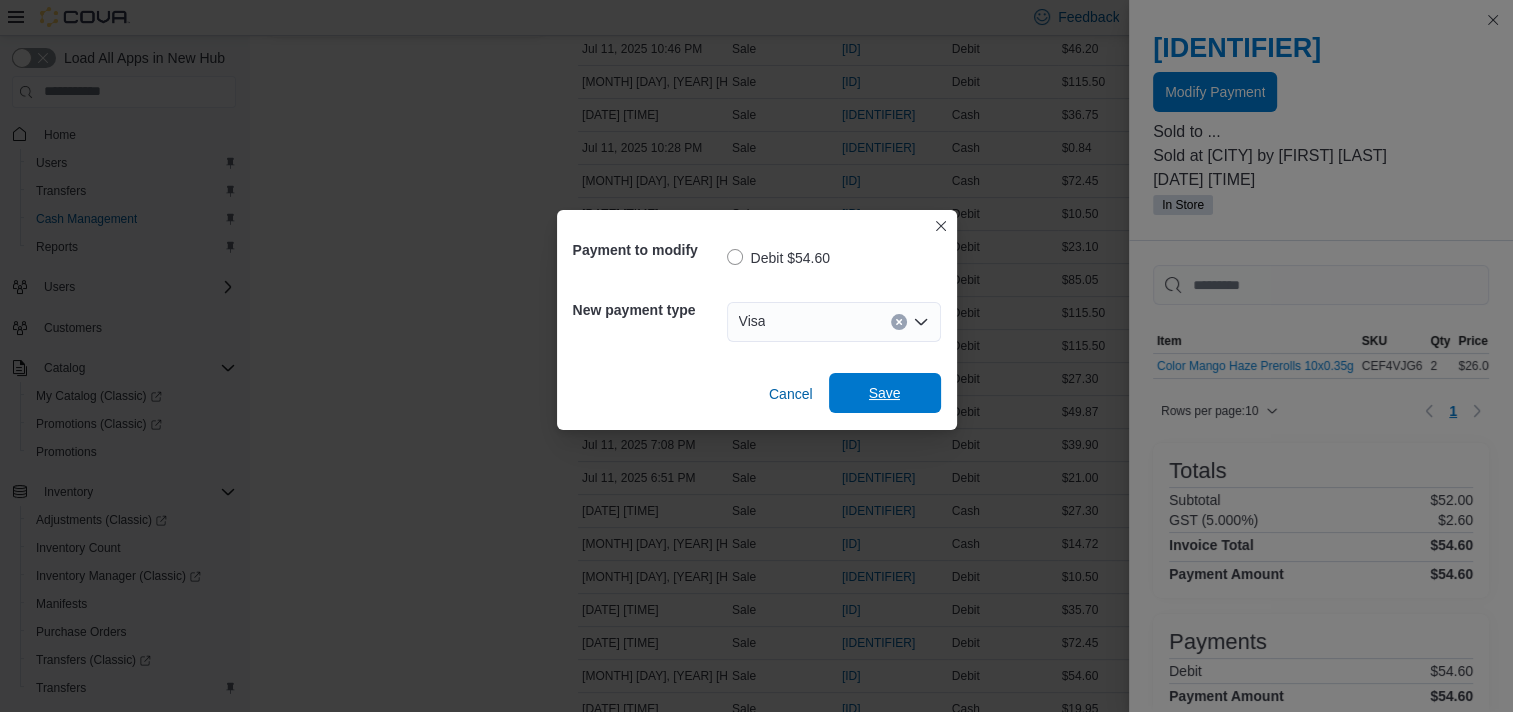 click on "Save" at bounding box center (885, 393) 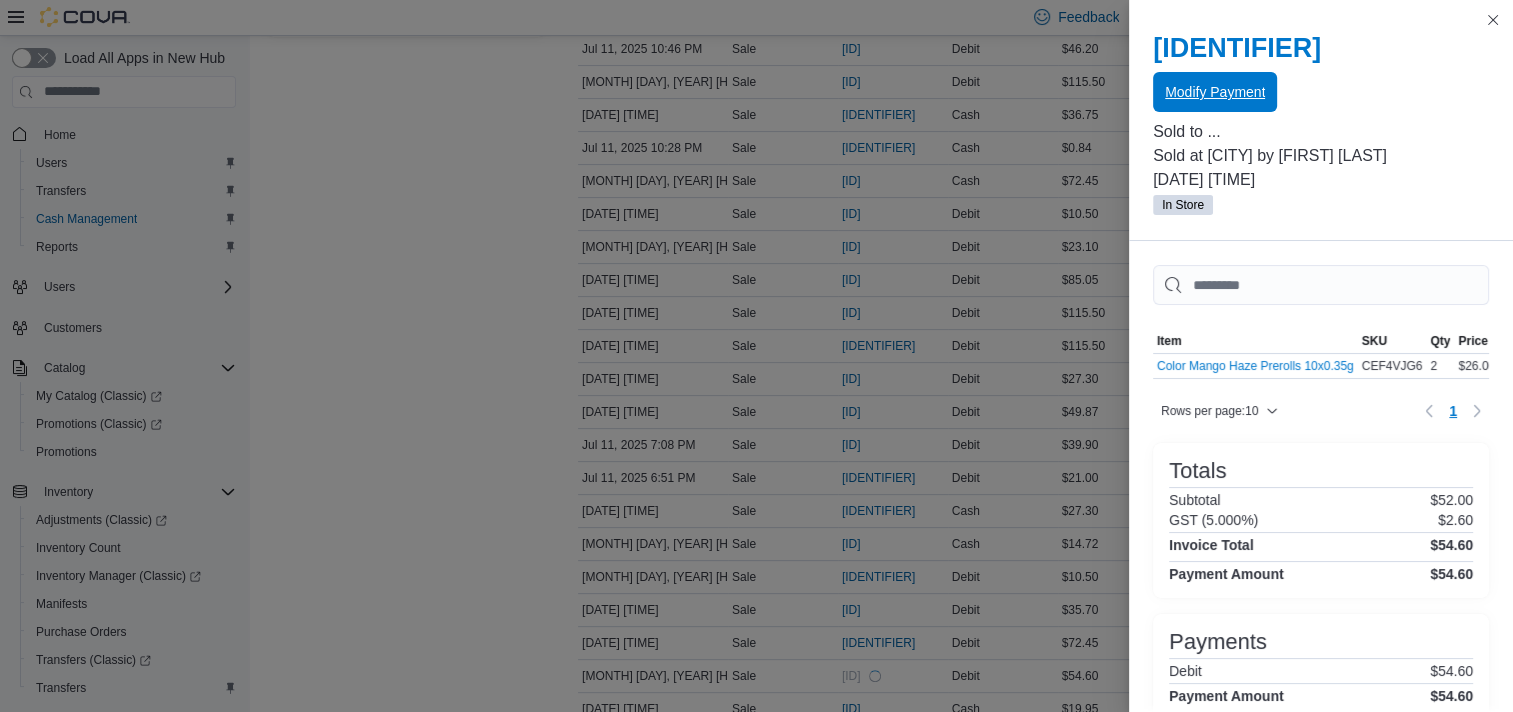 scroll, scrollTop: 0, scrollLeft: 0, axis: both 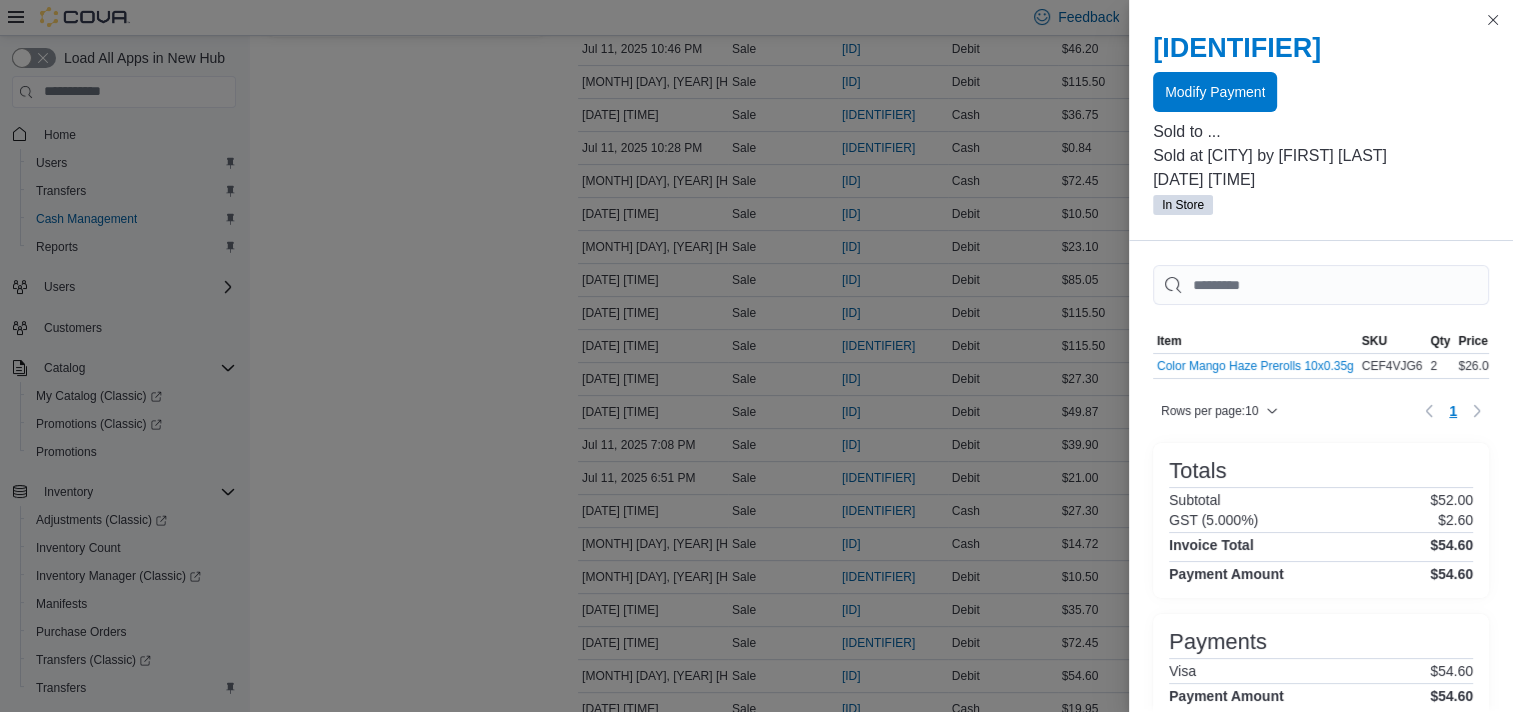 drag, startPoint x: 424, startPoint y: 679, endPoint x: 535, endPoint y: 677, distance: 111.01801 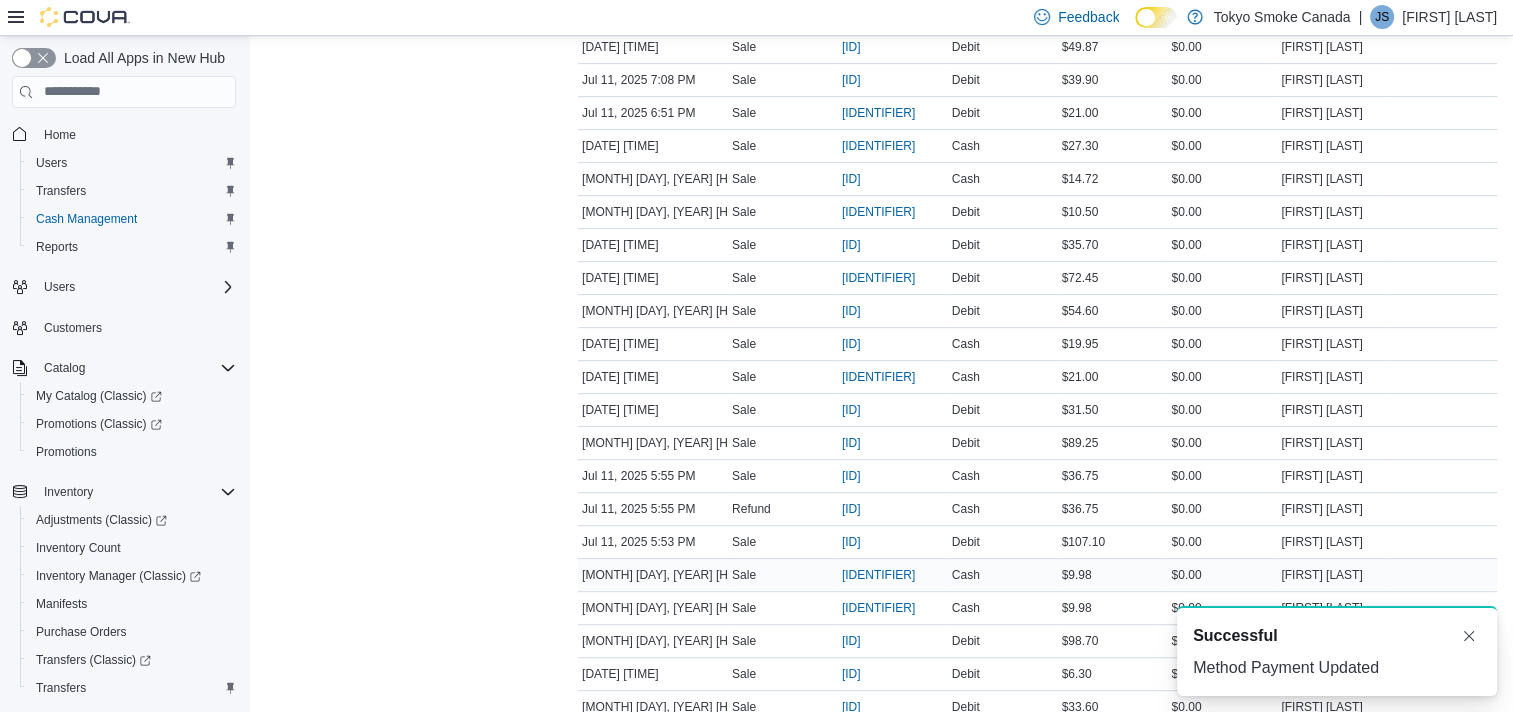 scroll, scrollTop: 800, scrollLeft: 0, axis: vertical 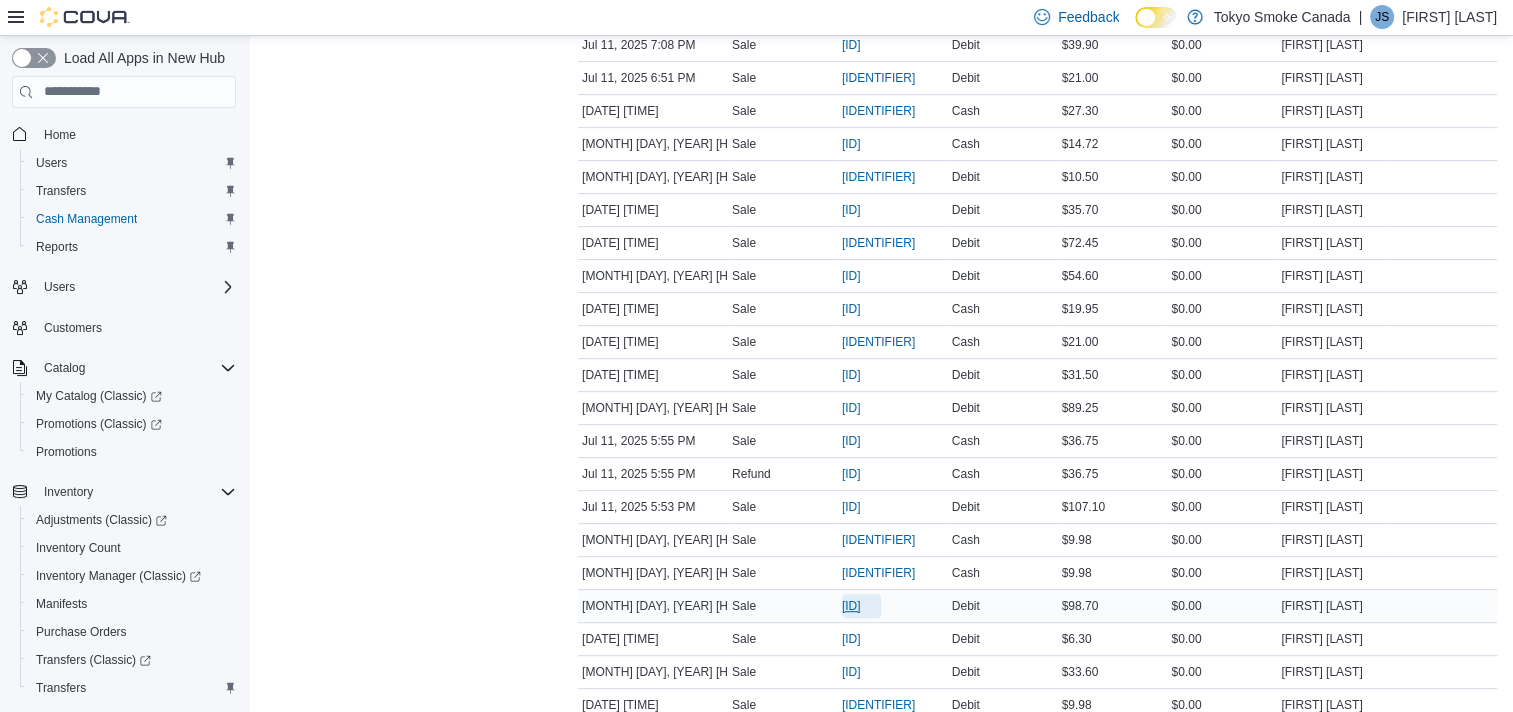 click on "[ID]" at bounding box center [851, 606] 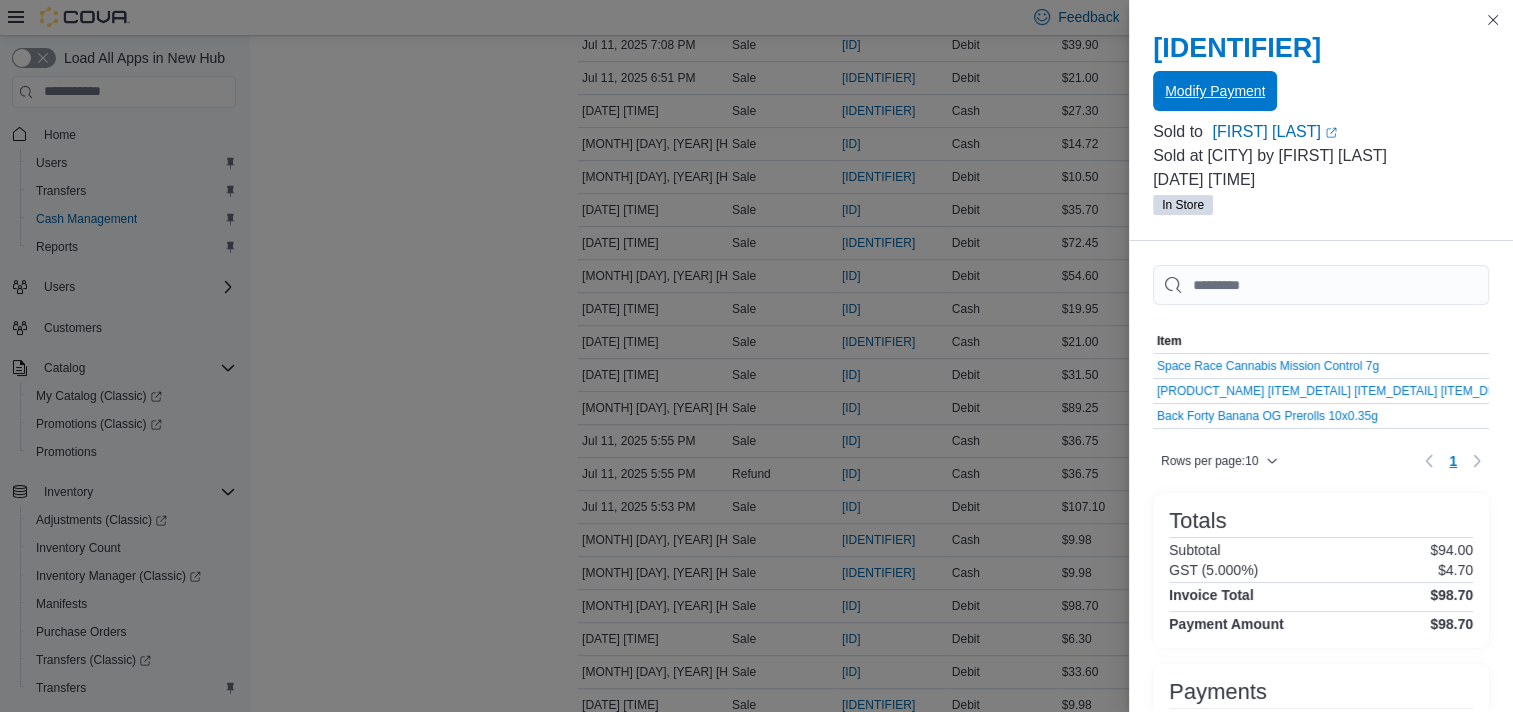click on "Modify Payment" at bounding box center (1215, 91) 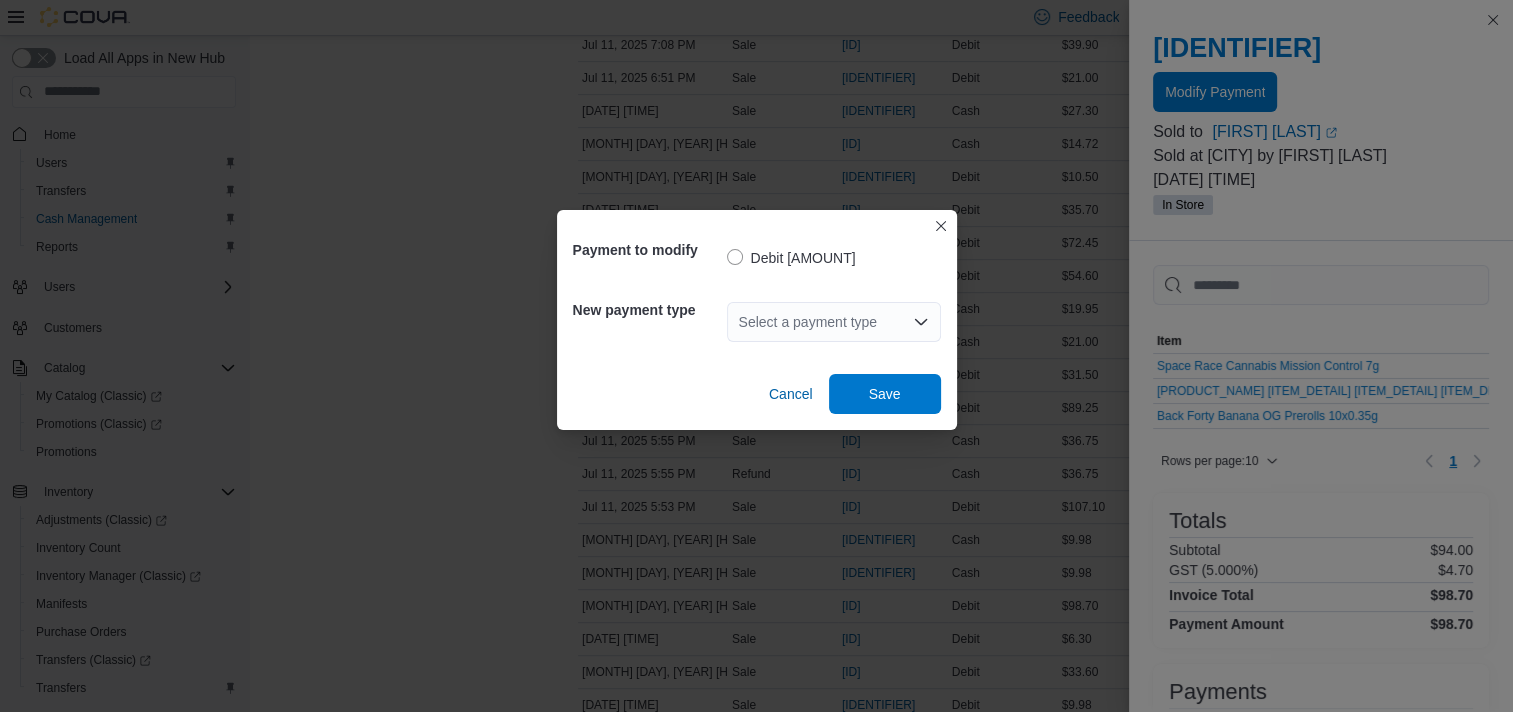 click 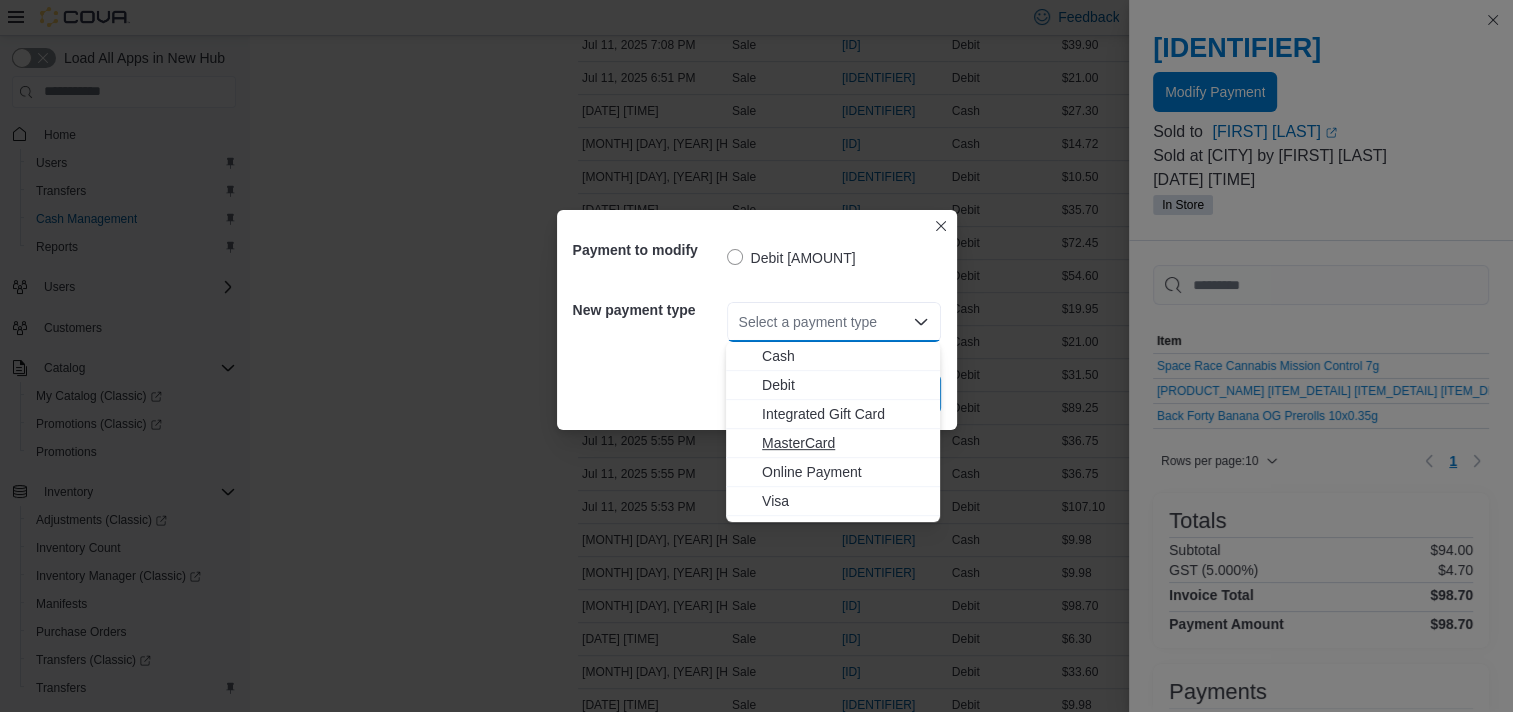 click on "MasterCard" at bounding box center [845, 443] 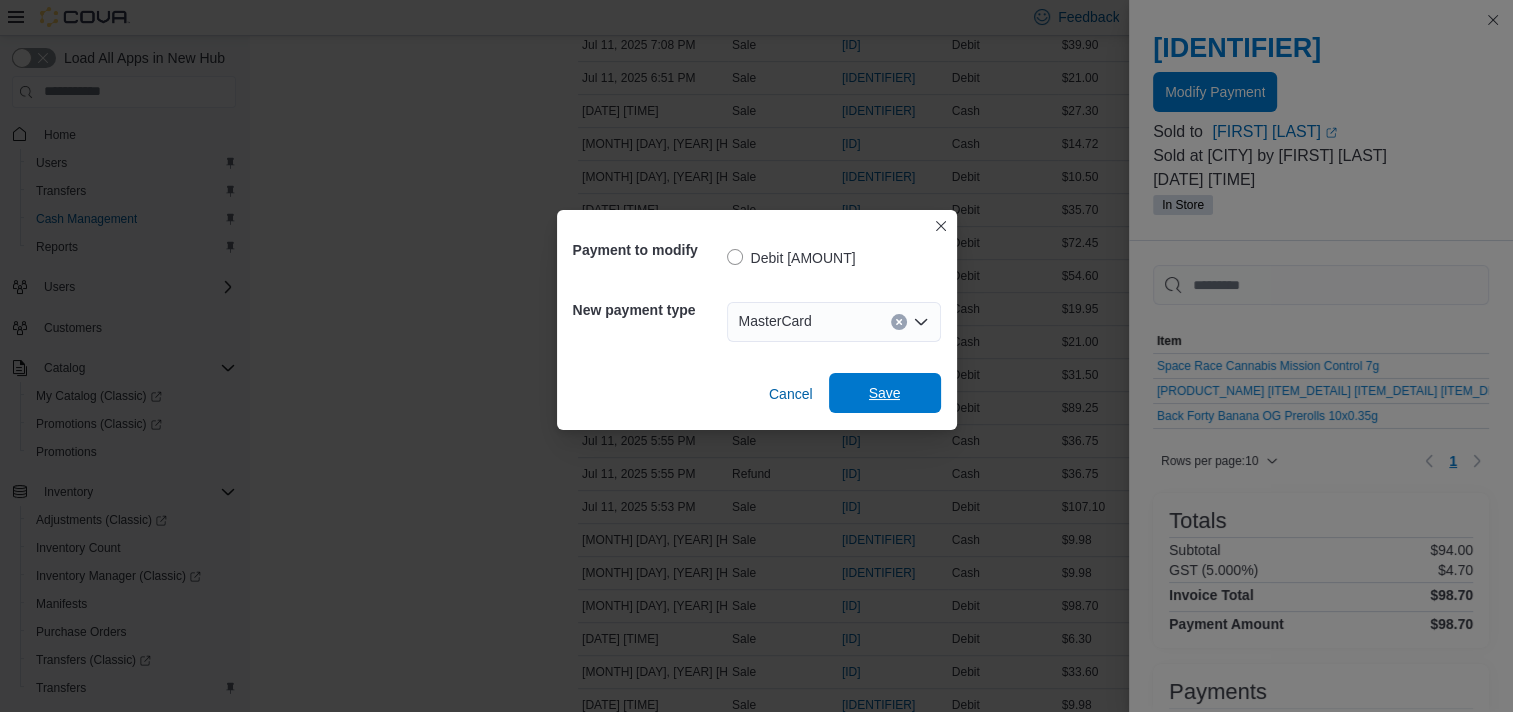 click on "Save" at bounding box center (885, 393) 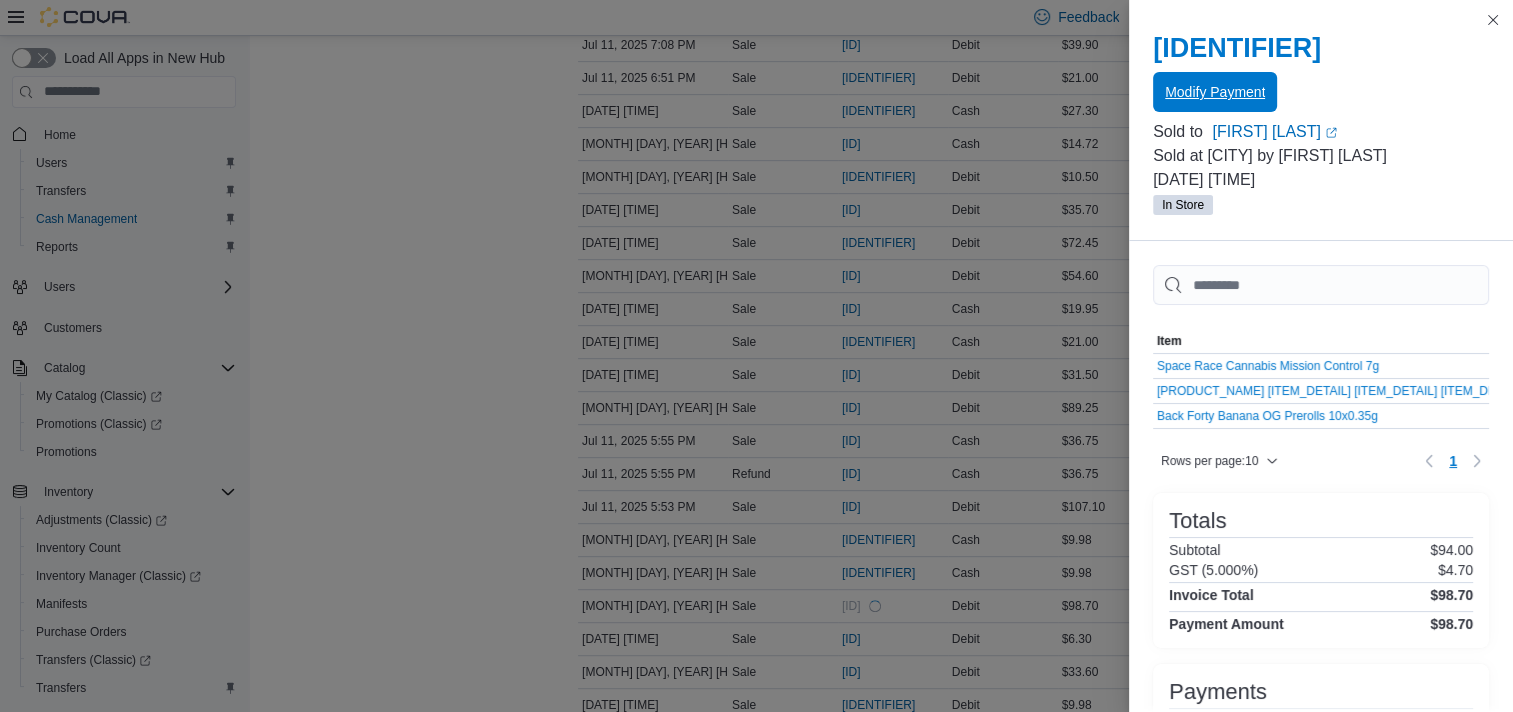 scroll, scrollTop: 0, scrollLeft: 0, axis: both 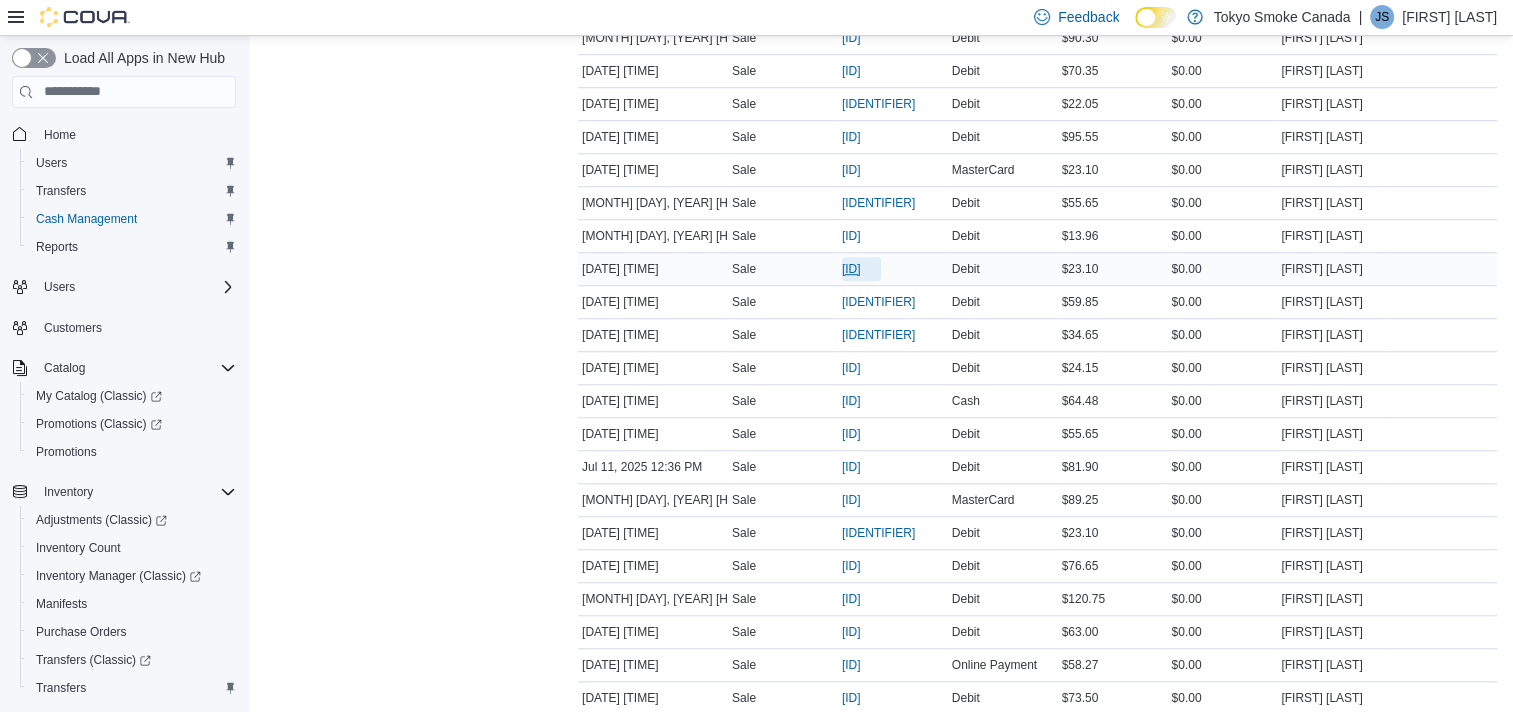 click on "[ID]" at bounding box center (861, 269) 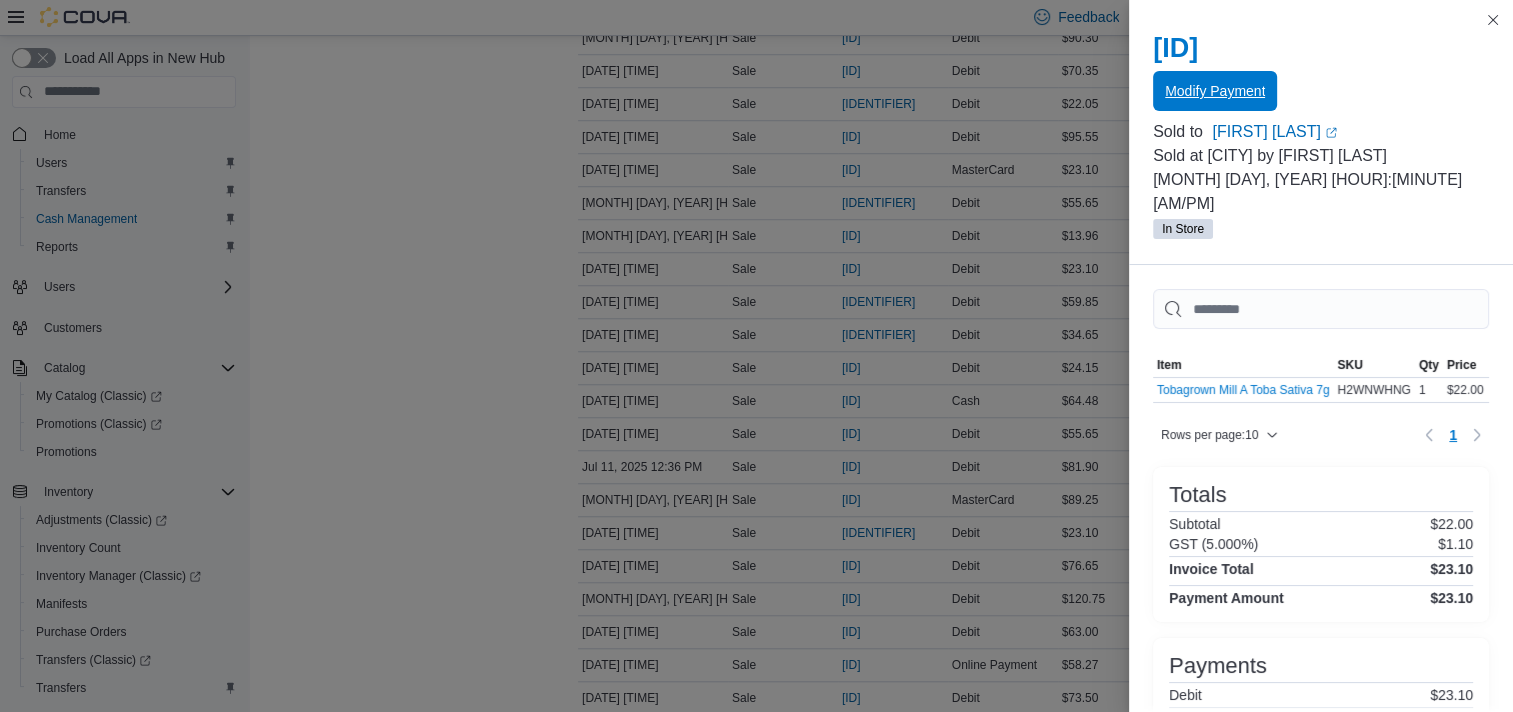 click on "Modify Payment" at bounding box center (1215, 91) 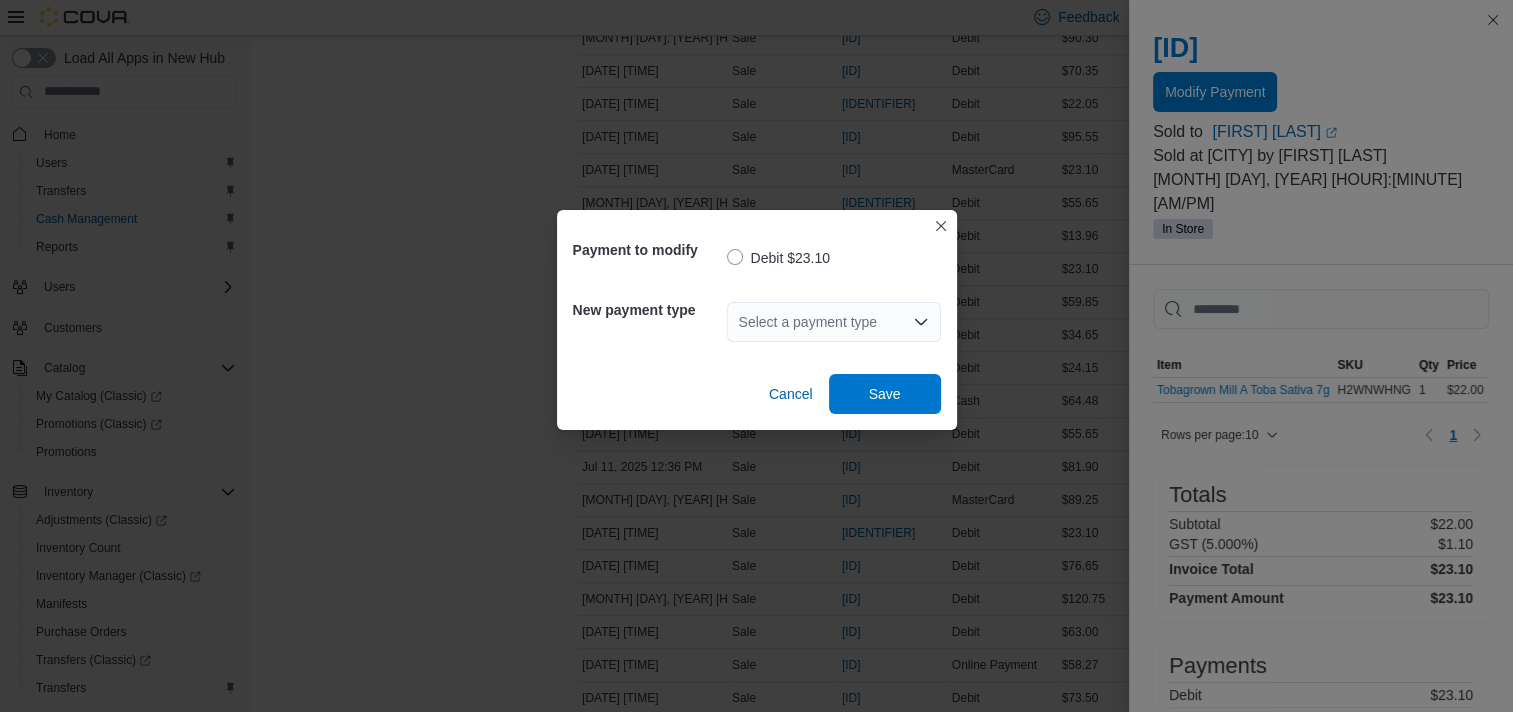 click on "Select a payment type" at bounding box center [834, 322] 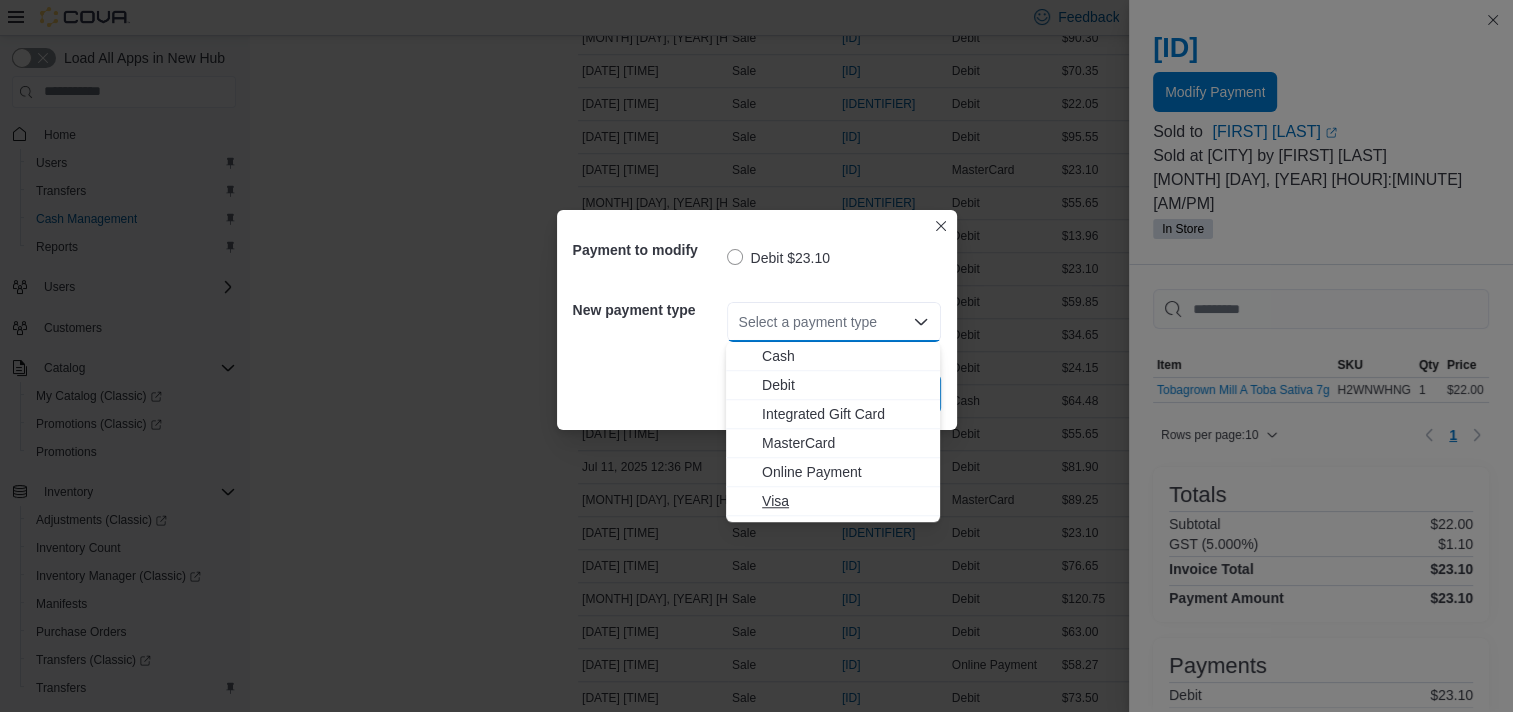 click on "Visa" at bounding box center [845, 501] 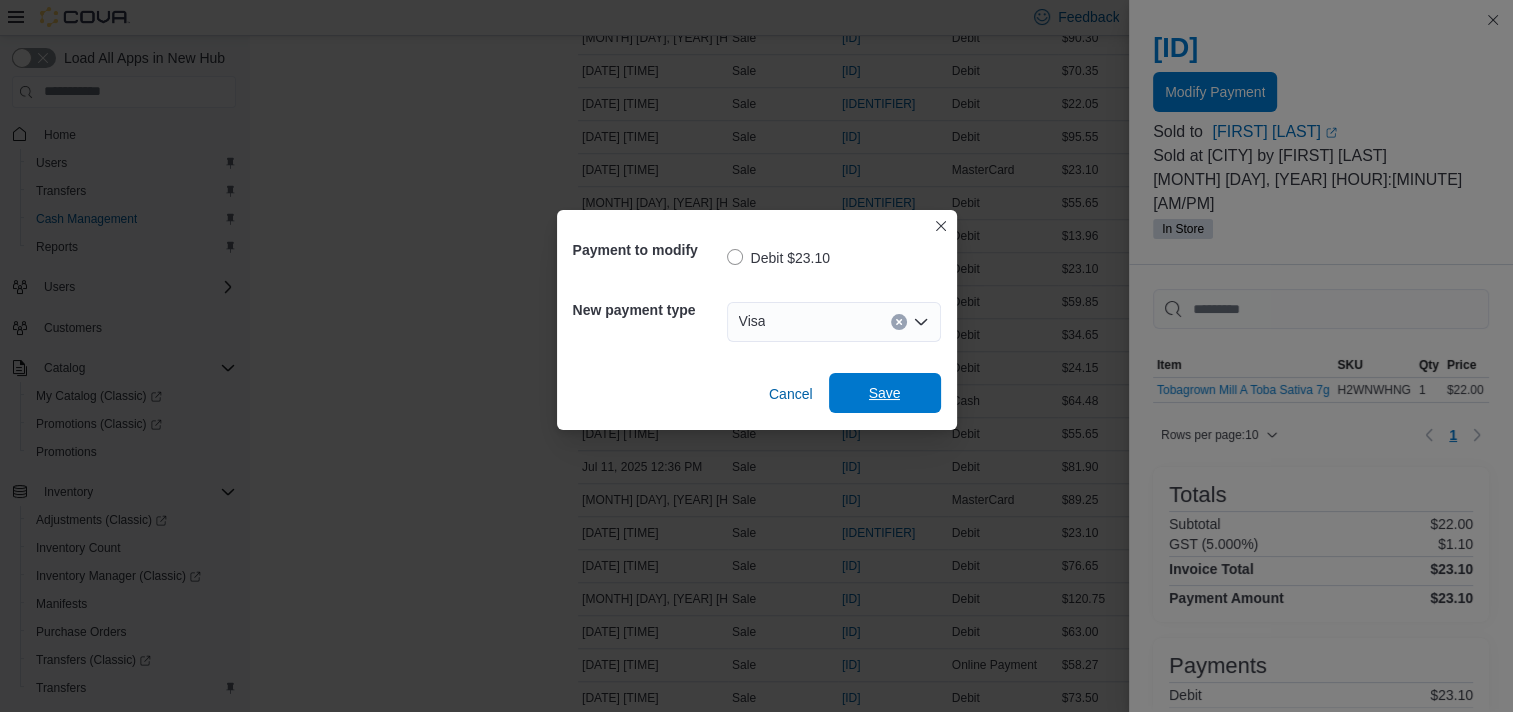 click on "Save" at bounding box center [885, 393] 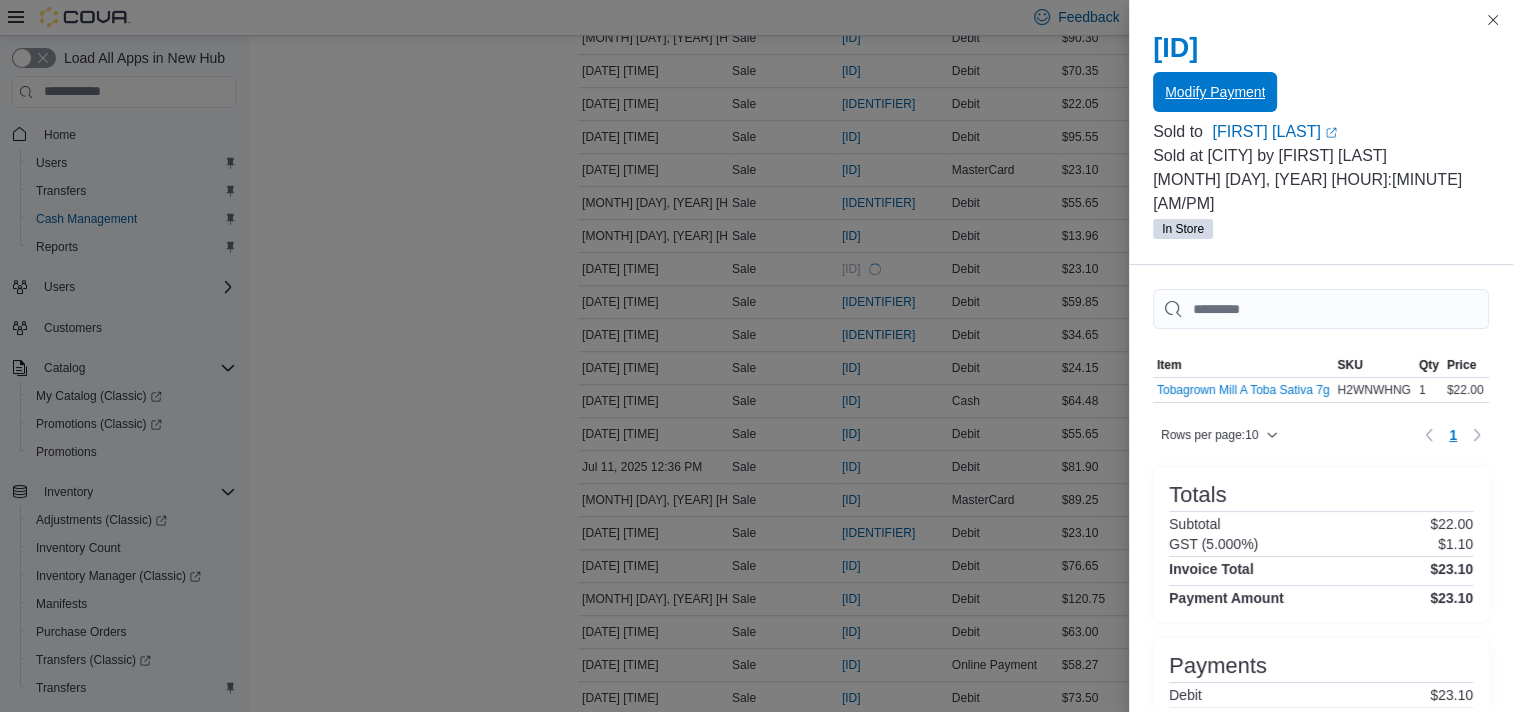 scroll, scrollTop: 0, scrollLeft: 0, axis: both 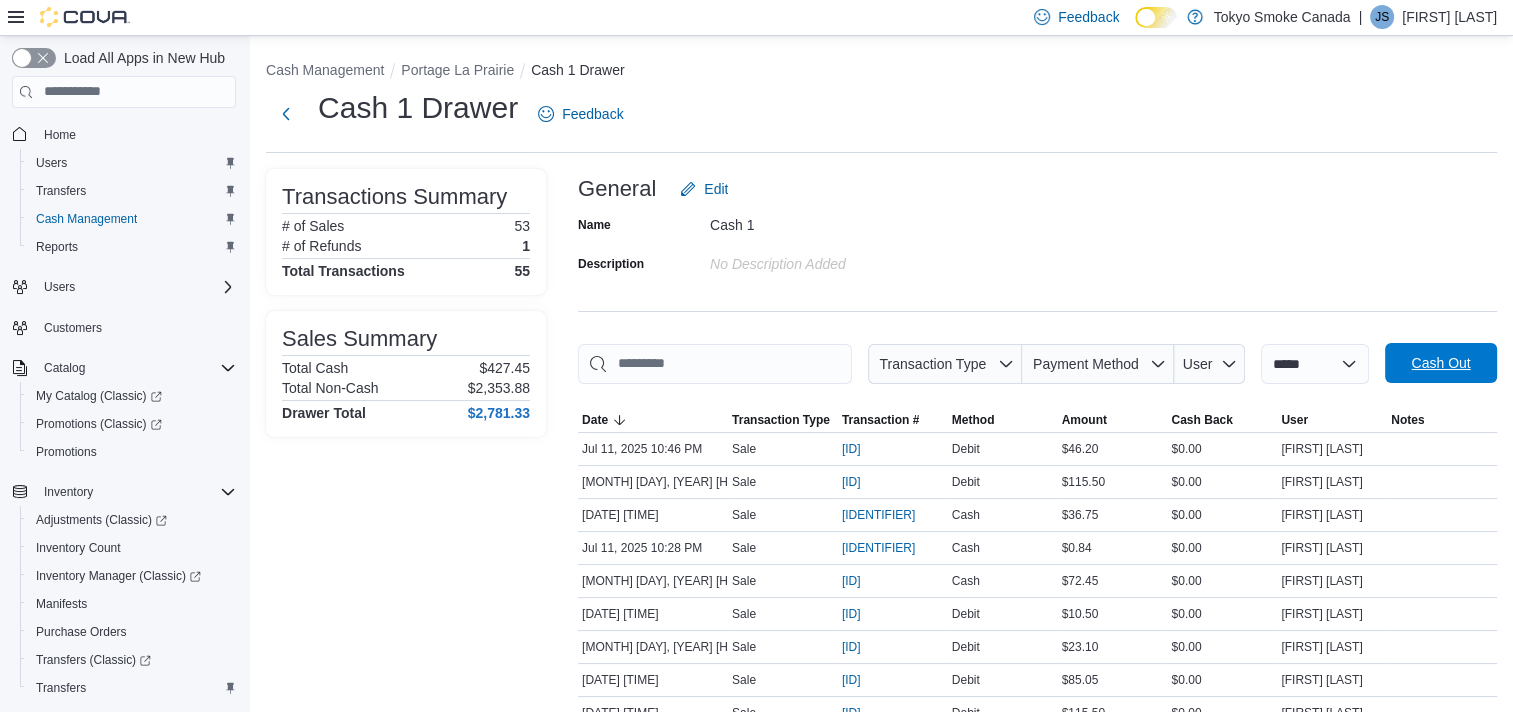 click on "Cash Out" at bounding box center [1440, 363] 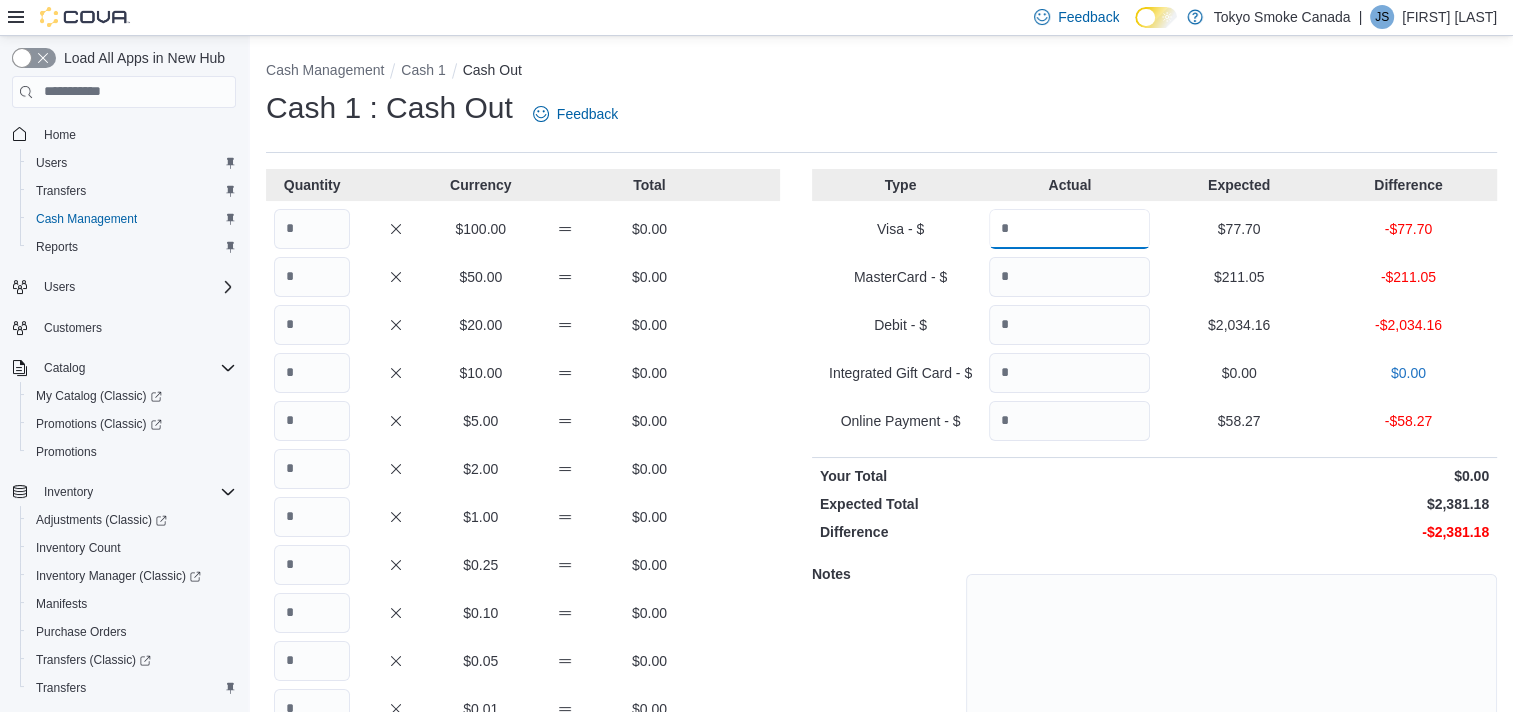 click at bounding box center (1069, 229) 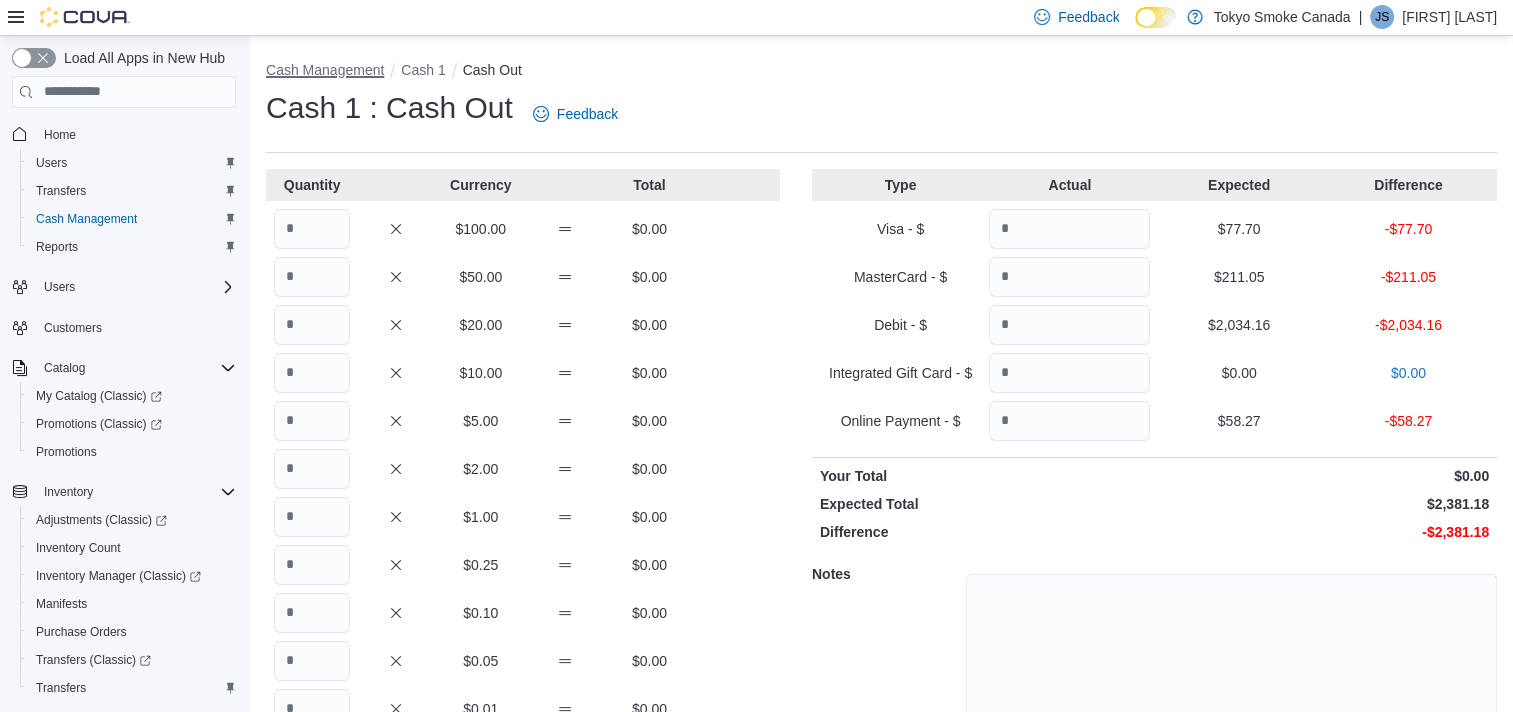 click on "Cash Management" at bounding box center [325, 70] 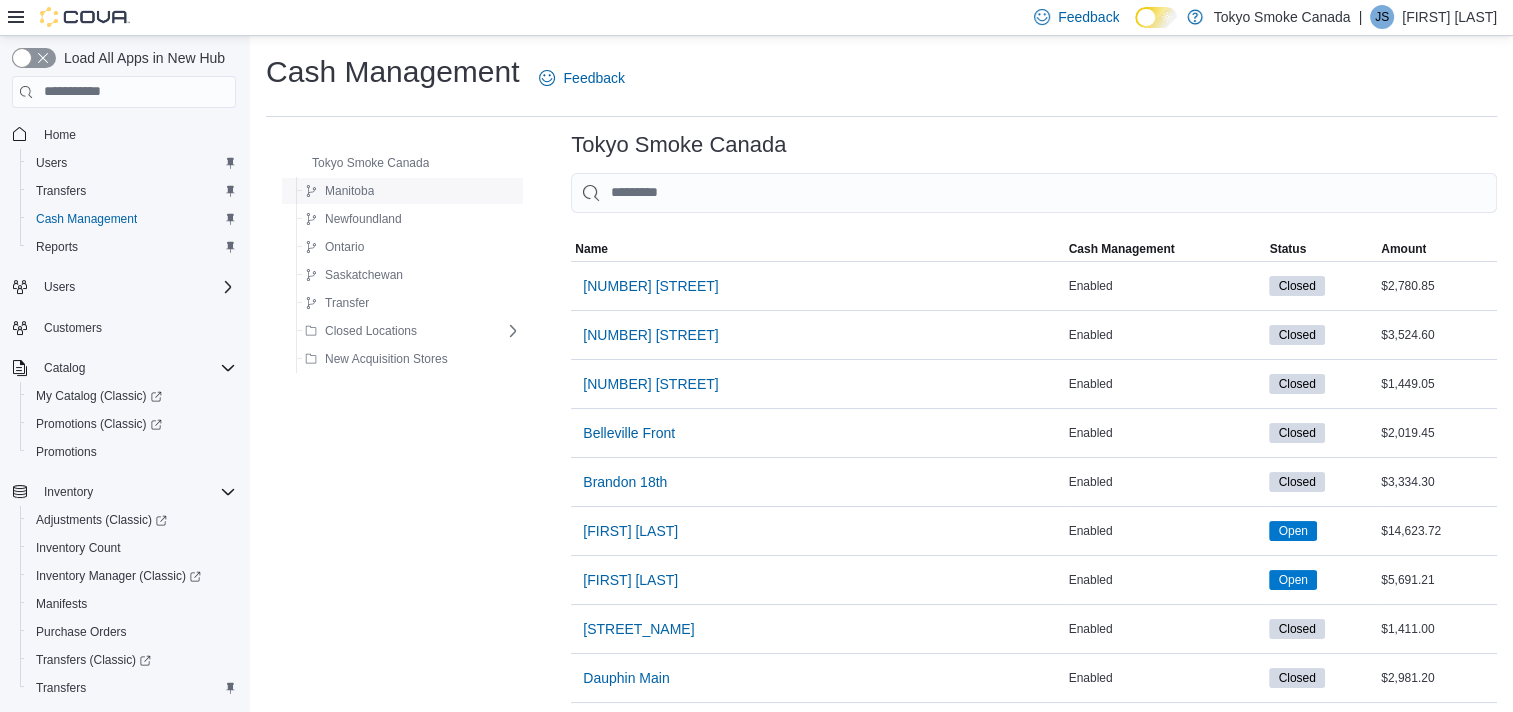 click on "Manitoba" at bounding box center (349, 191) 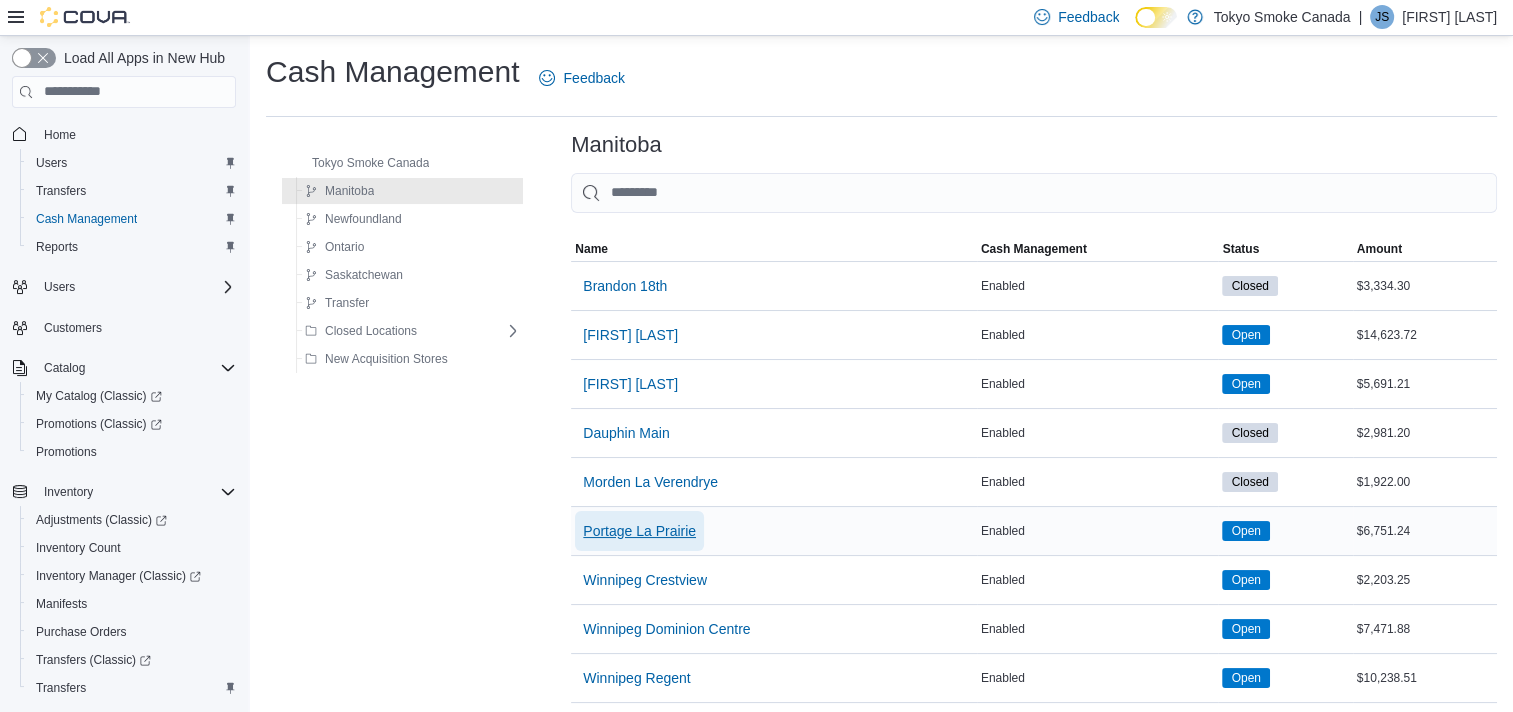 click on "Portage La Prairie" at bounding box center (639, 531) 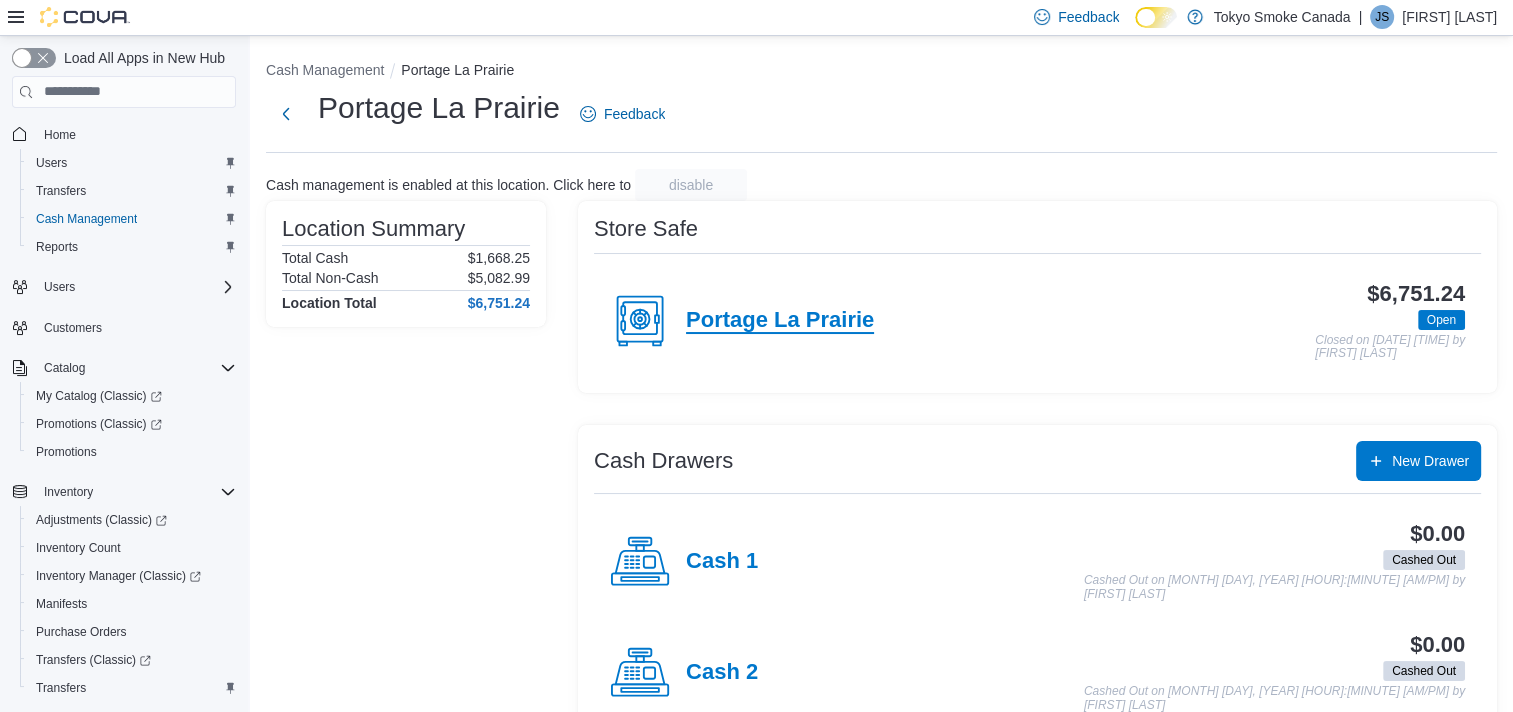 click on "Portage La Prairie" at bounding box center (780, 321) 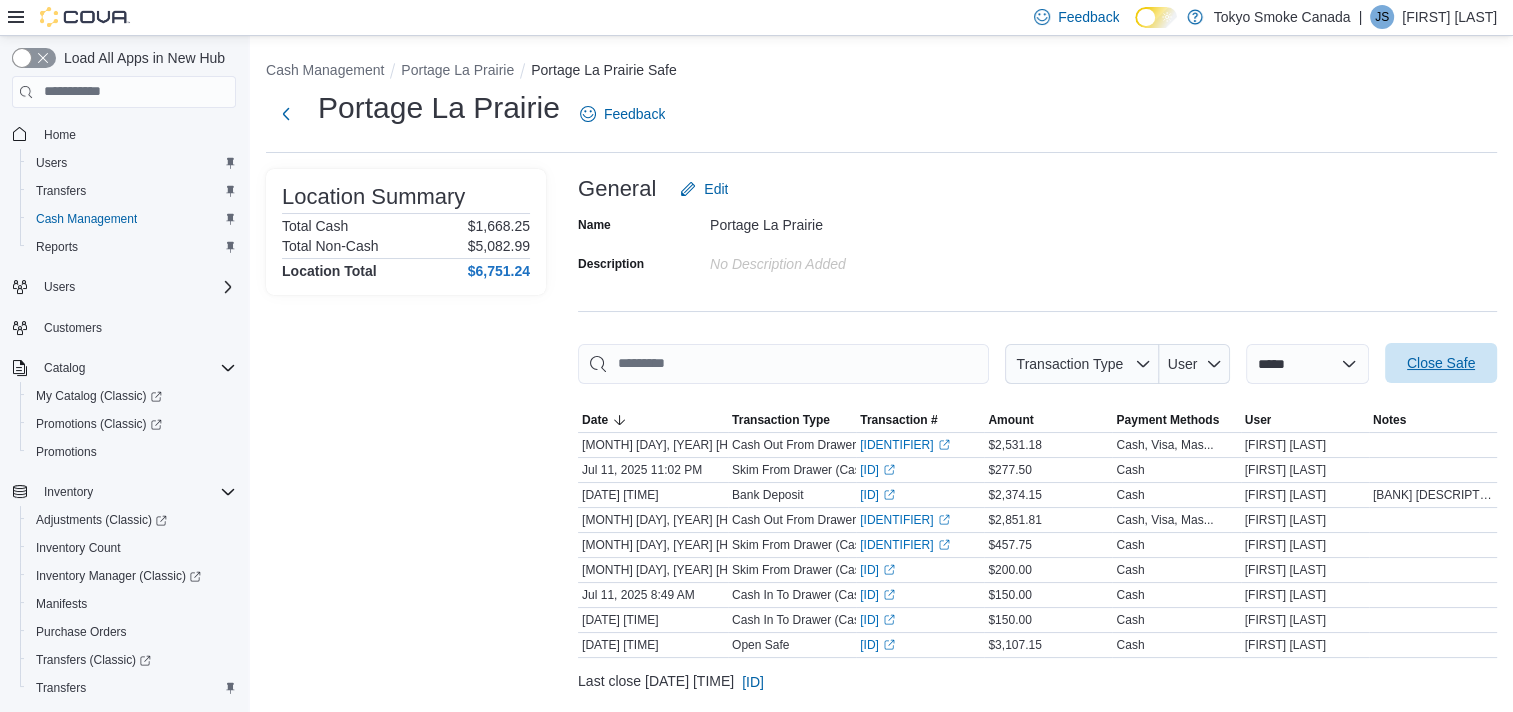 click on "Close Safe" at bounding box center [1441, 363] 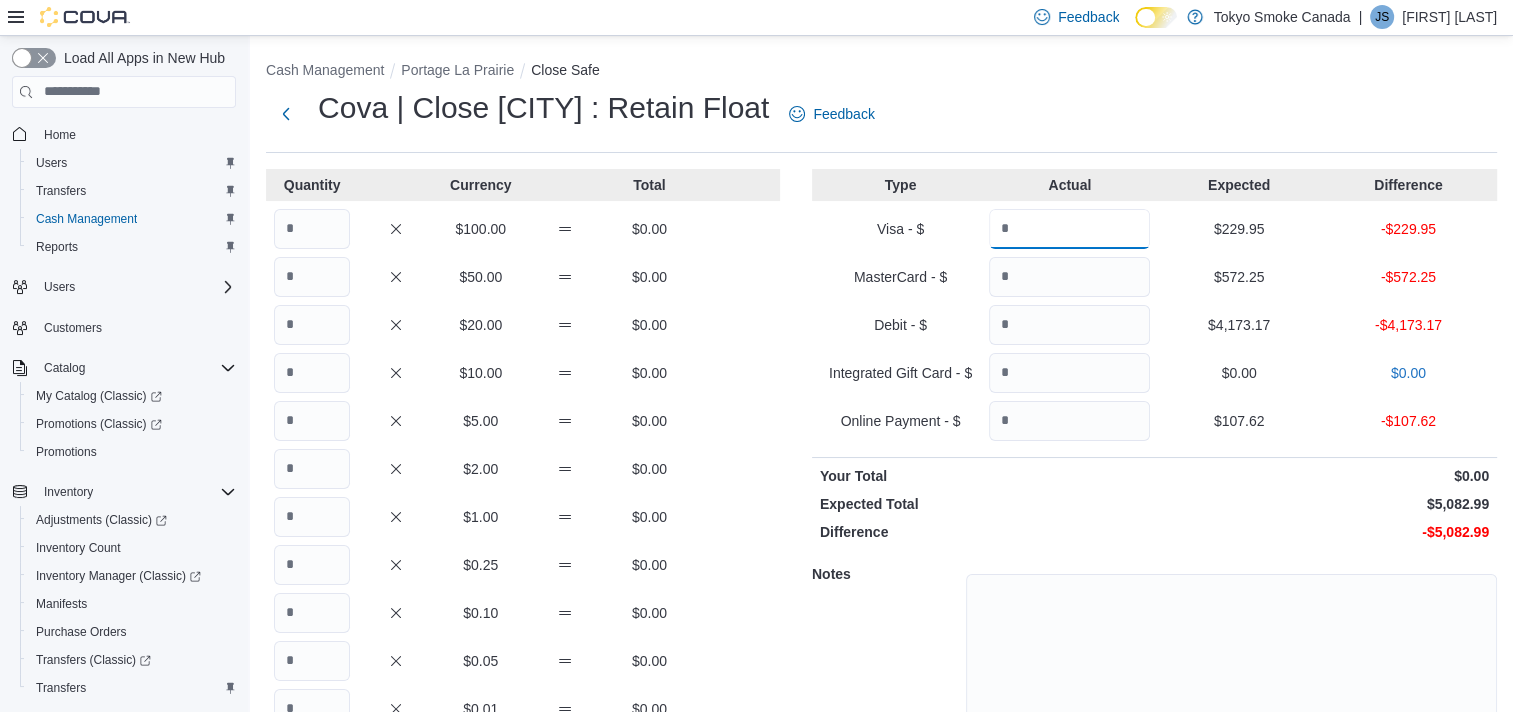 click at bounding box center (1069, 229) 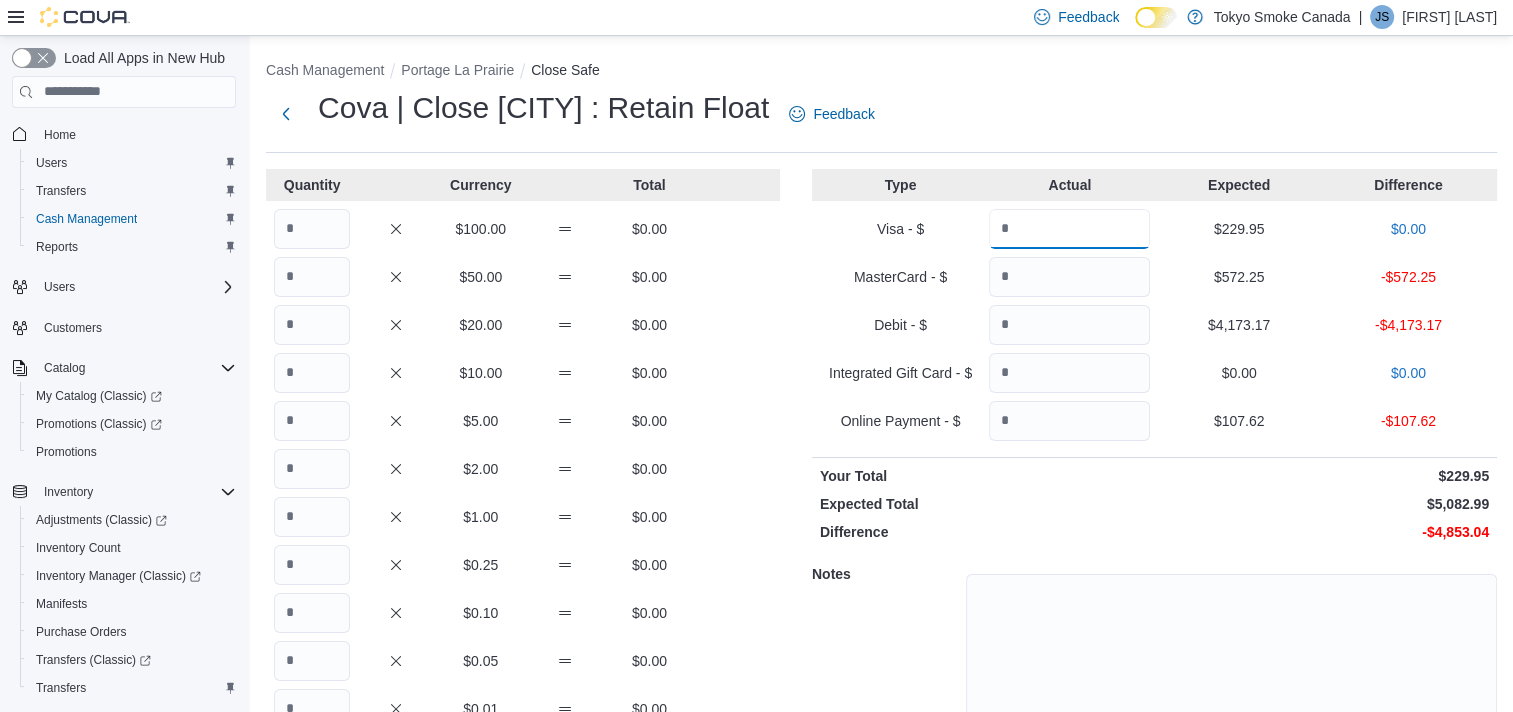 type on "******" 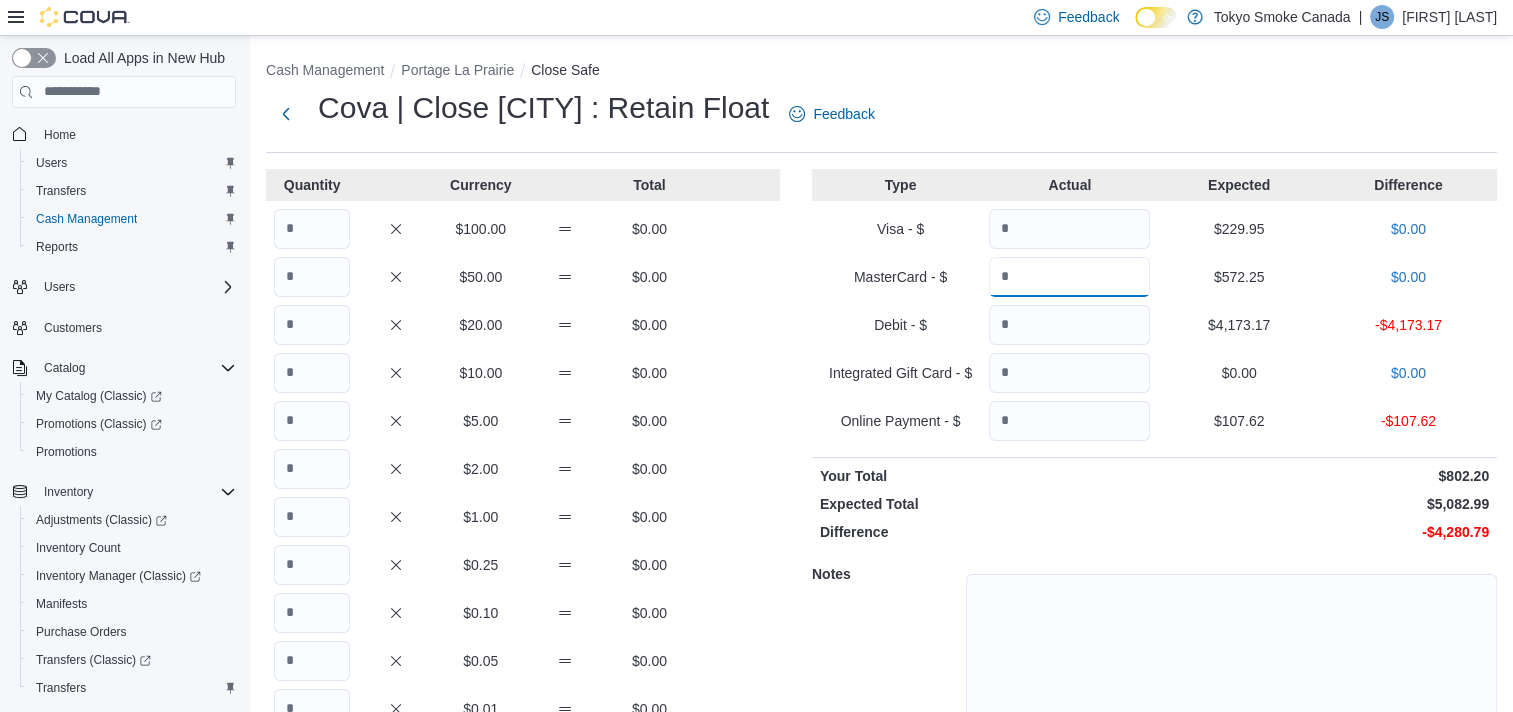 type on "******" 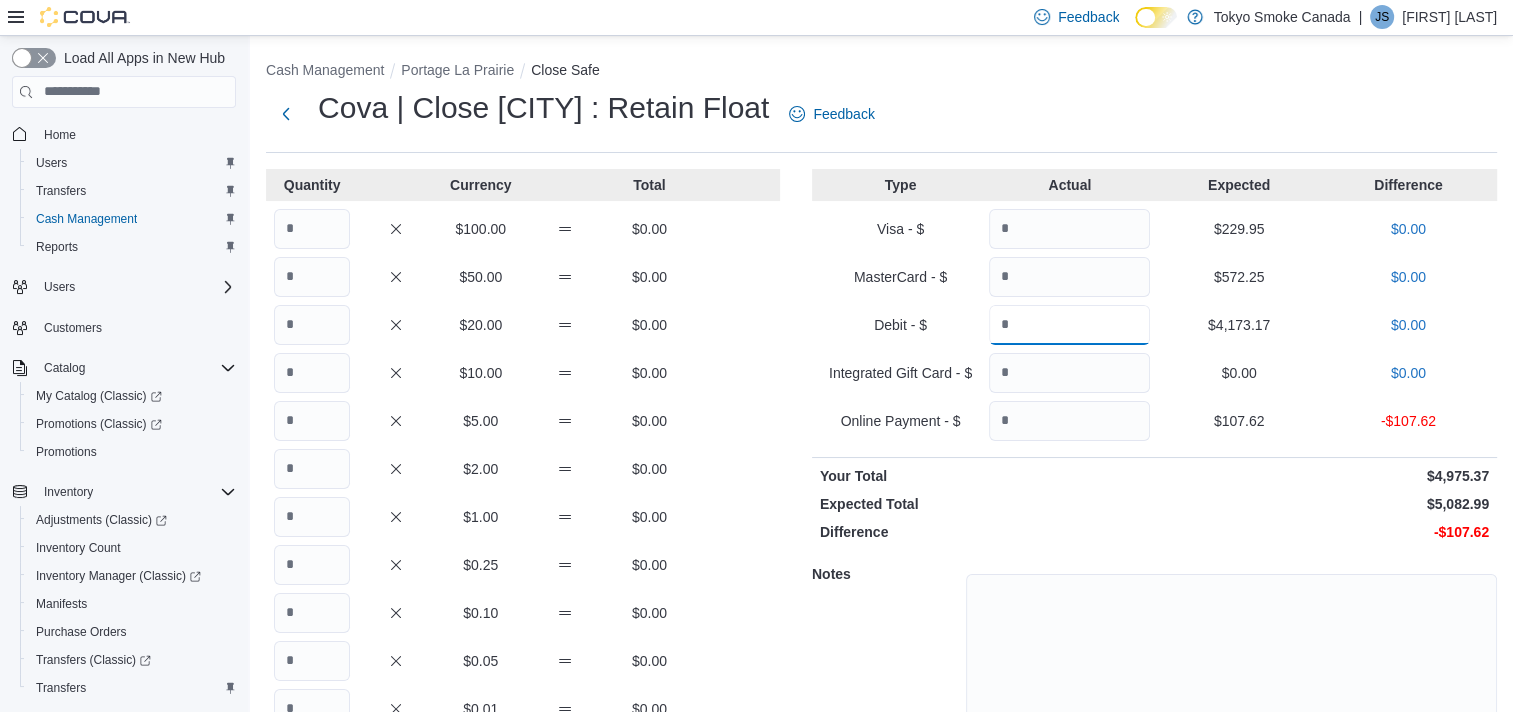 type on "*******" 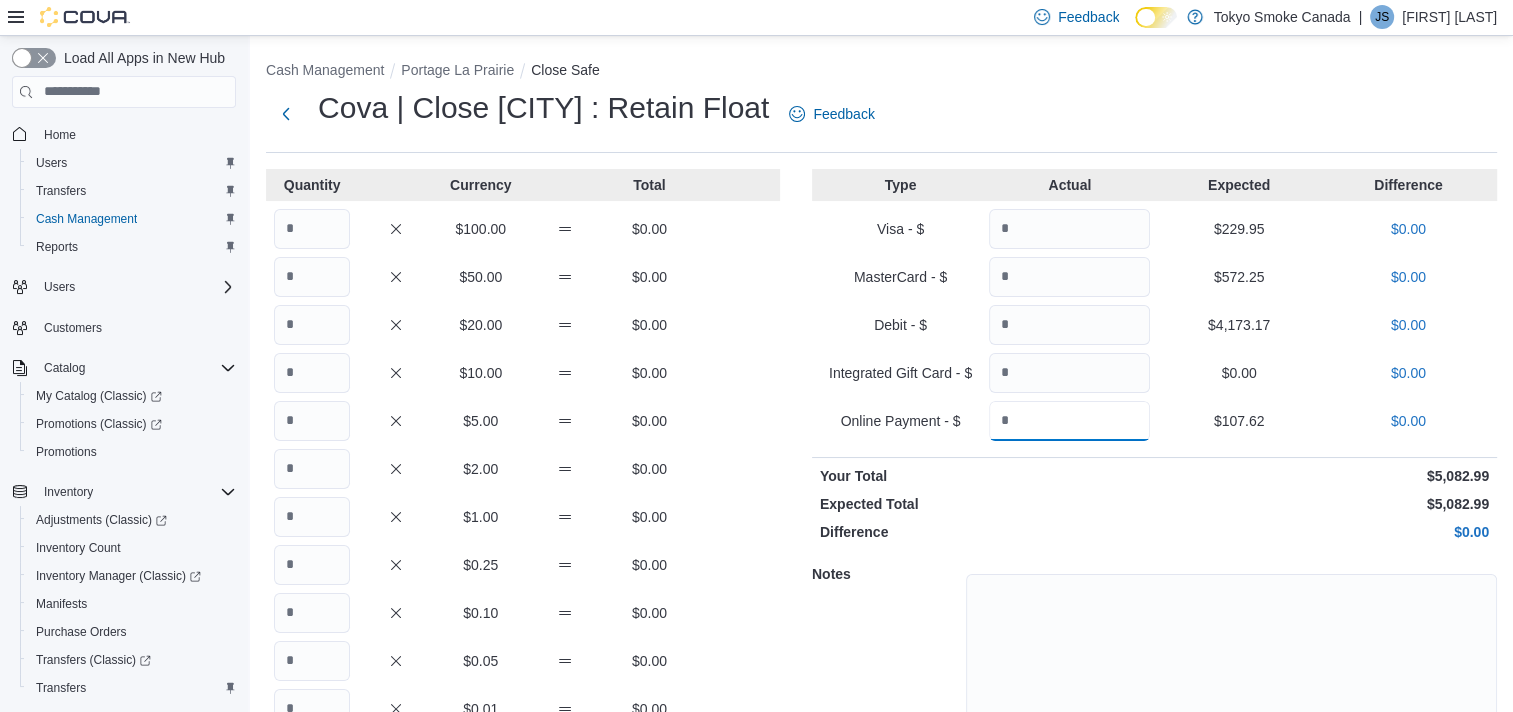 type on "******" 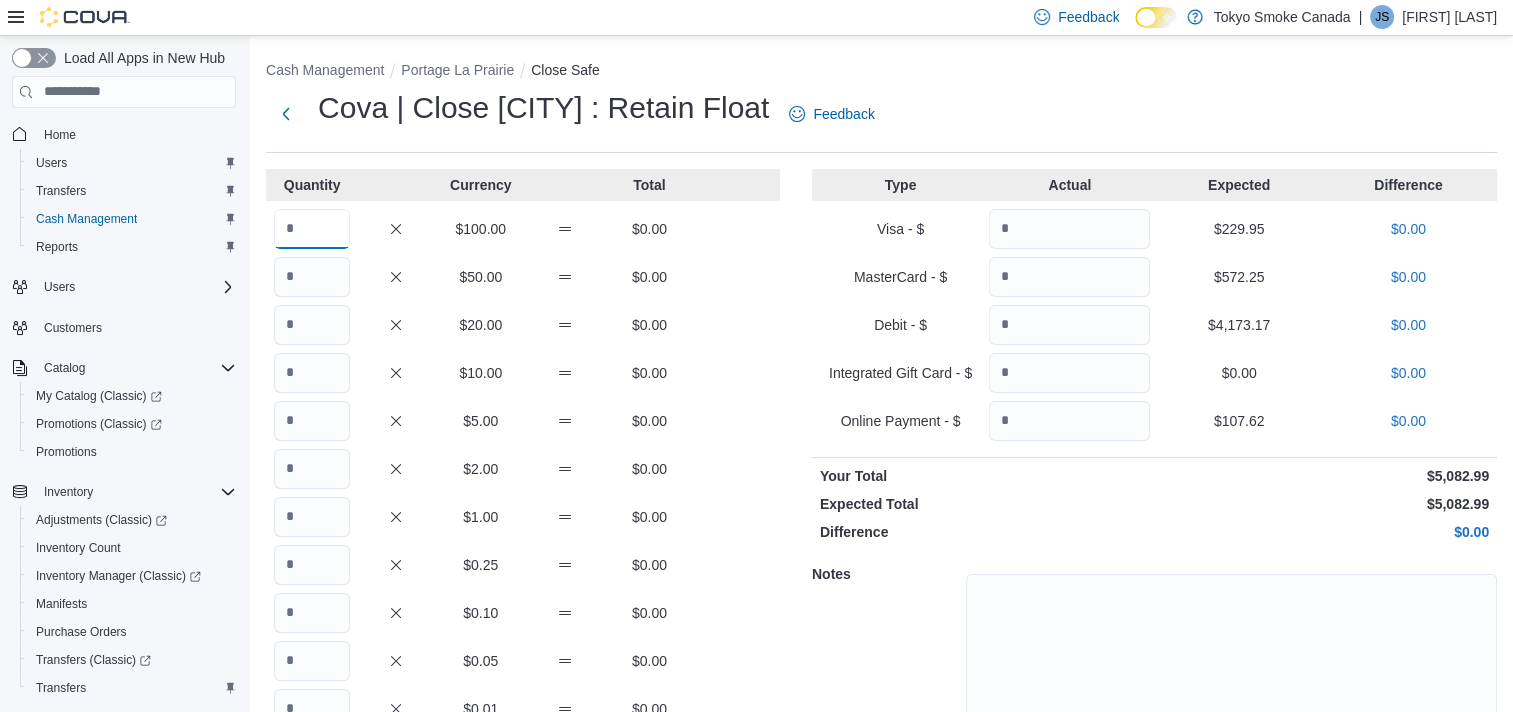 click at bounding box center [312, 229] 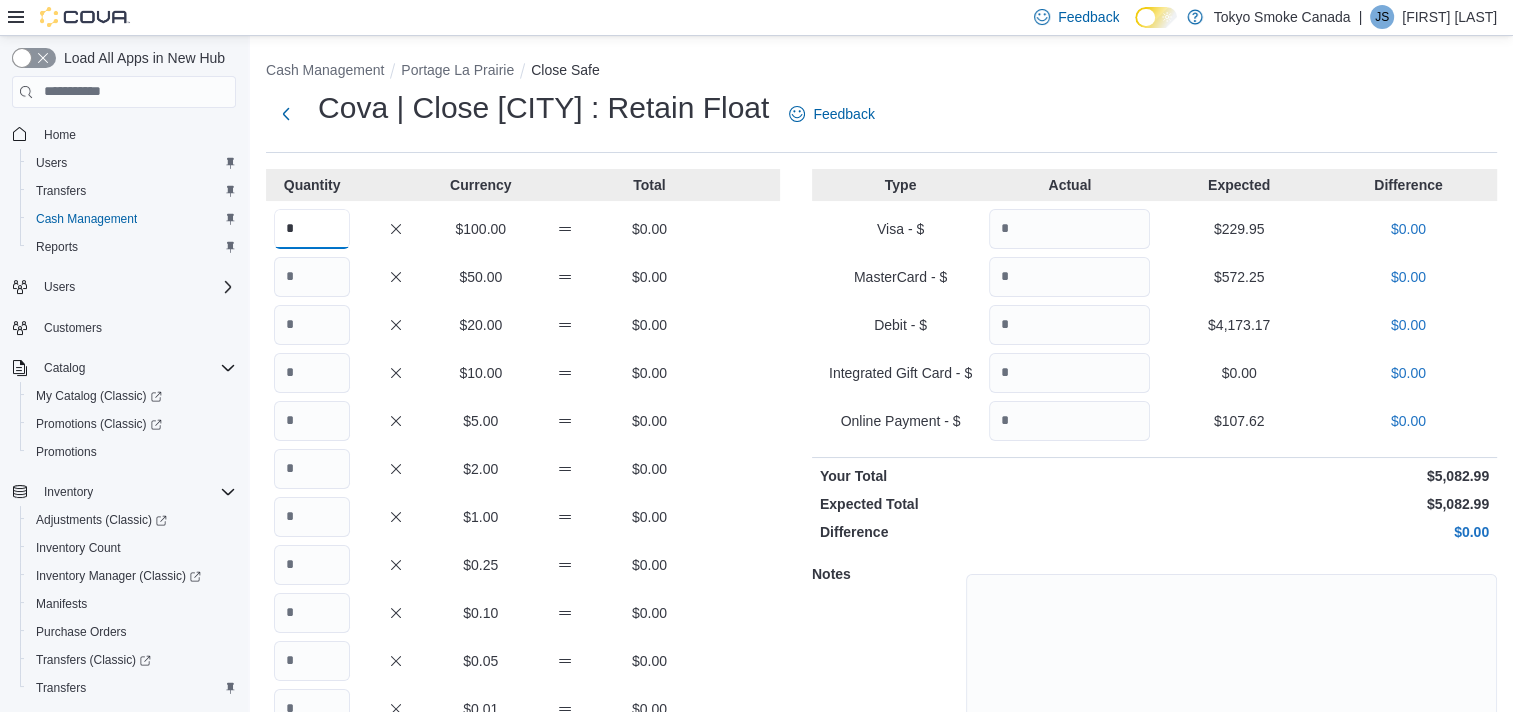 type on "*" 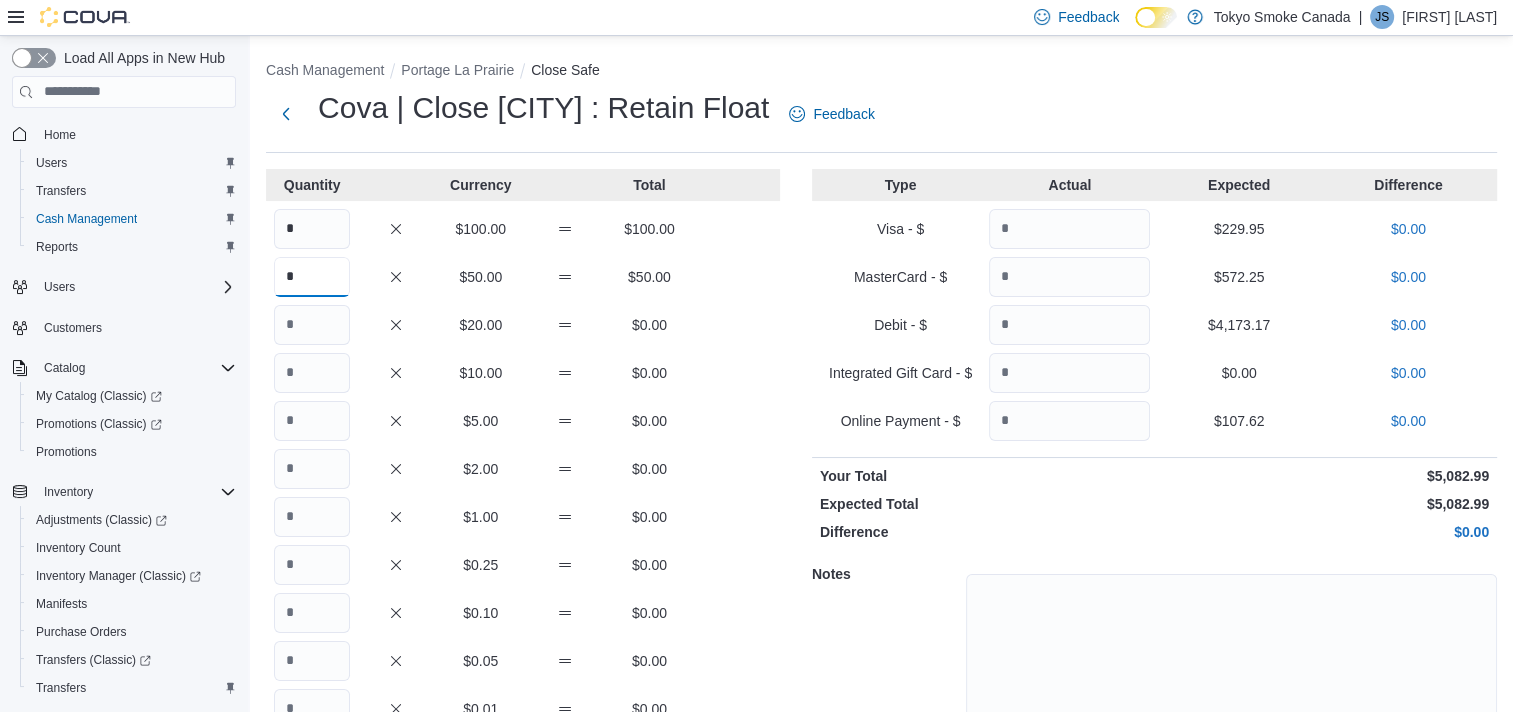 type on "*" 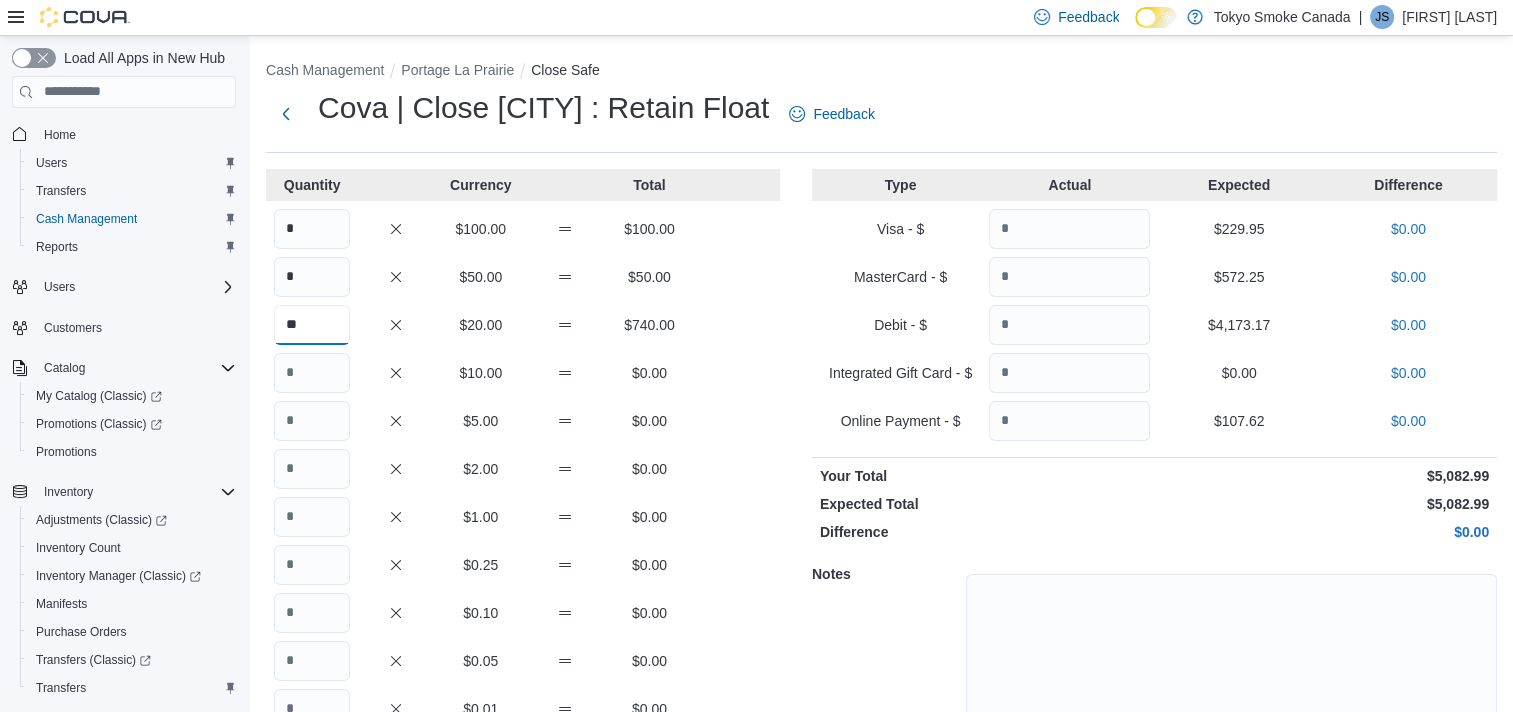 type on "**" 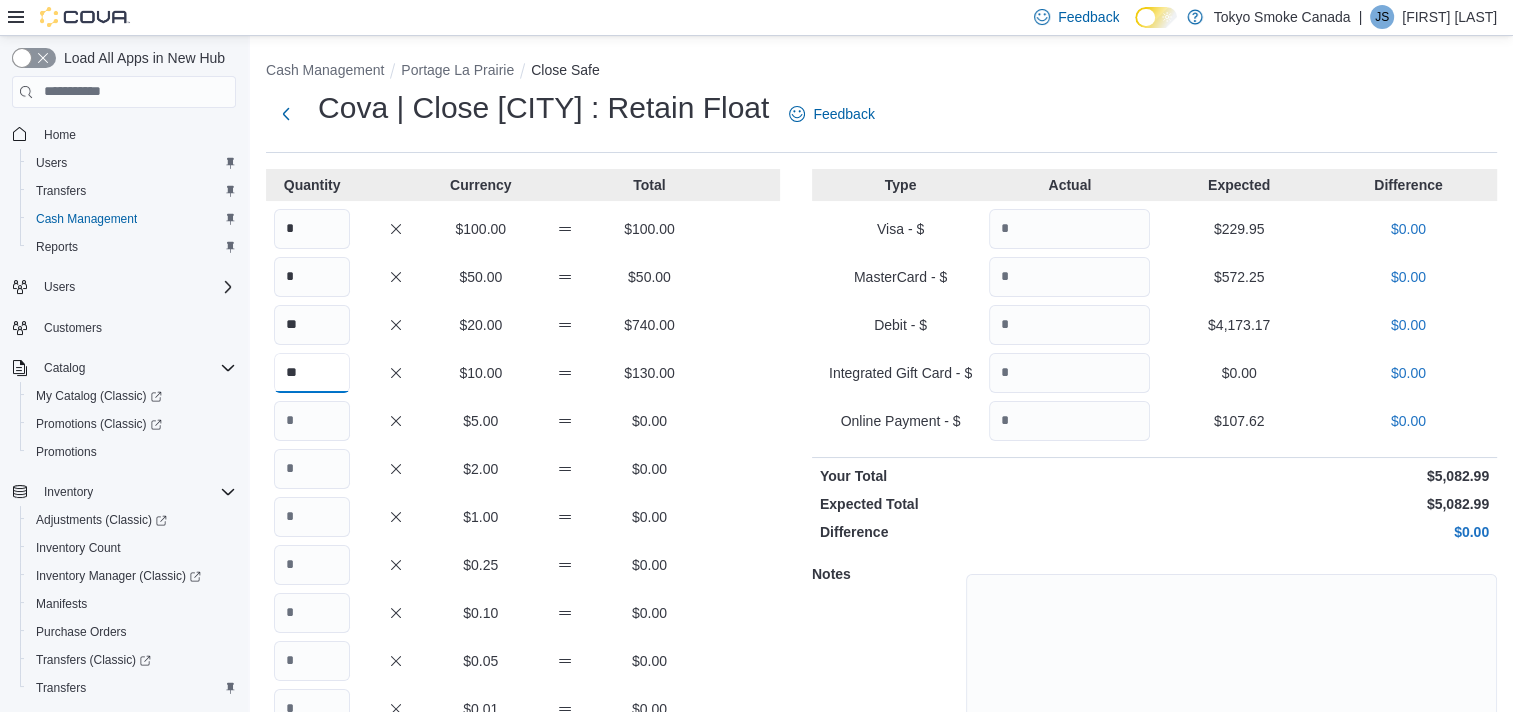 type on "**" 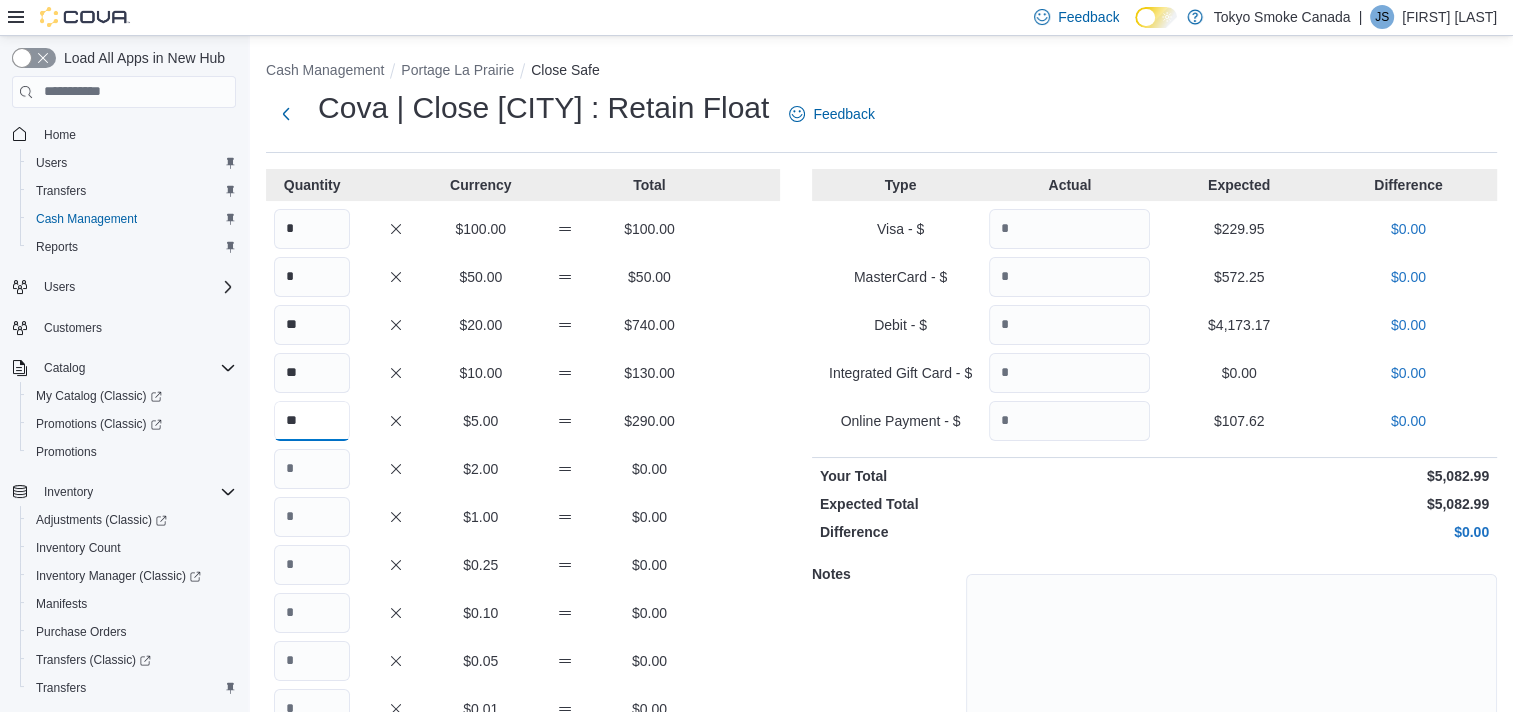 type on "**" 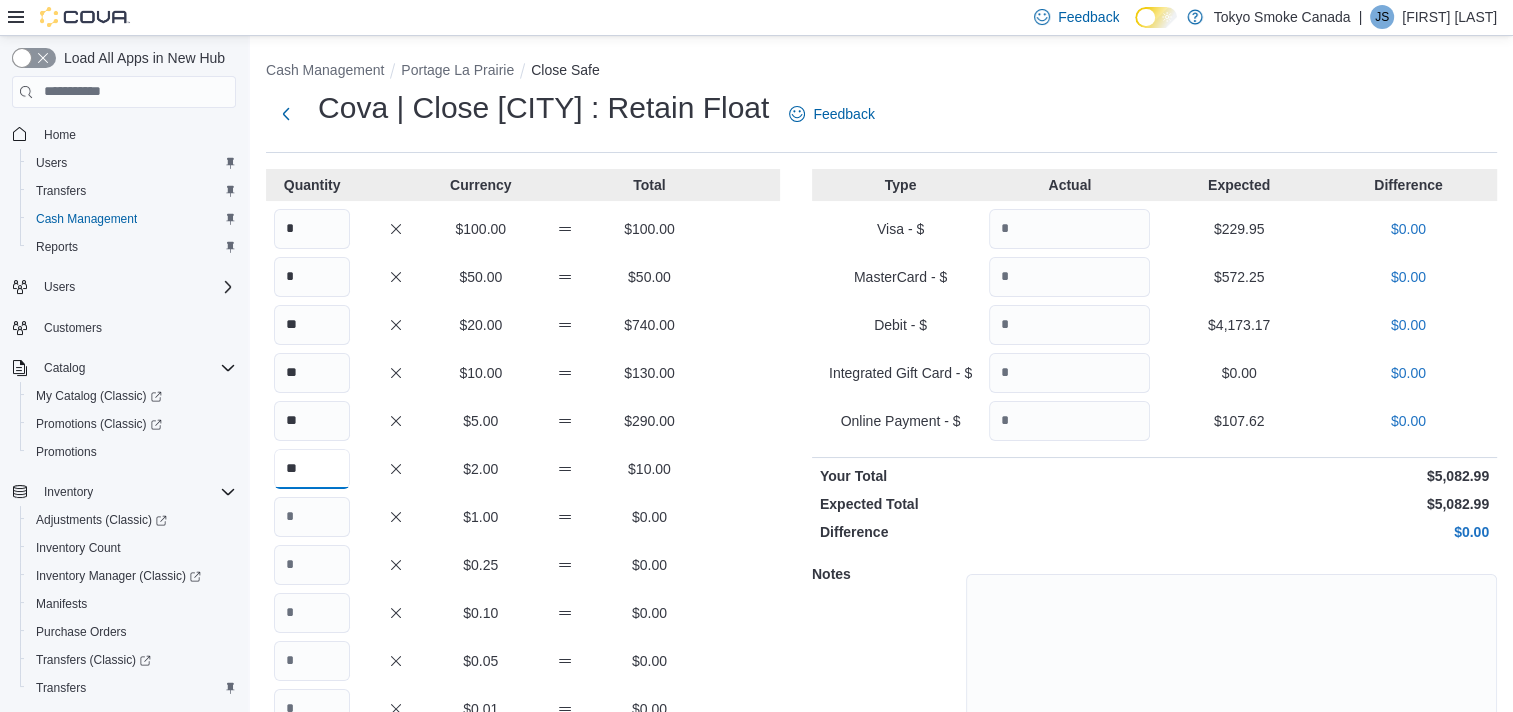 type on "**" 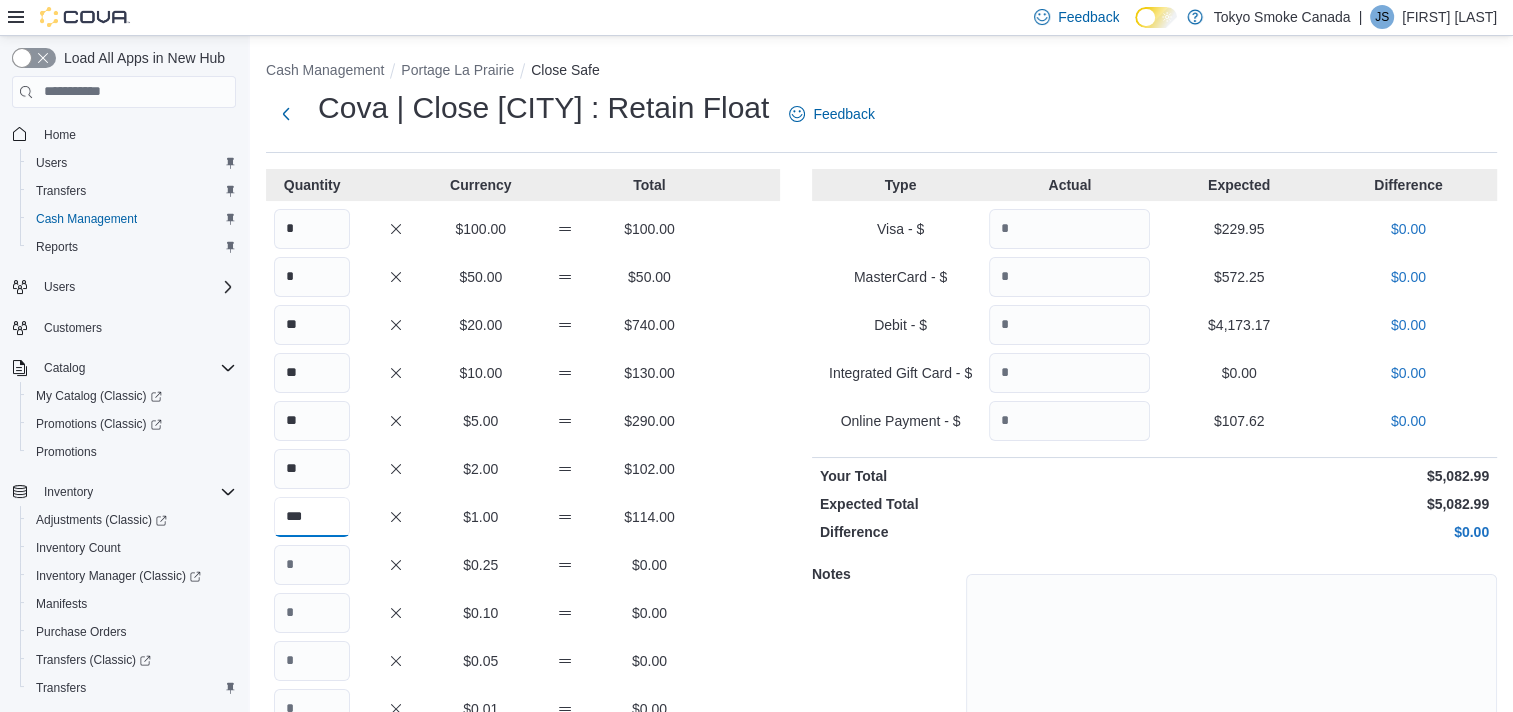 type on "***" 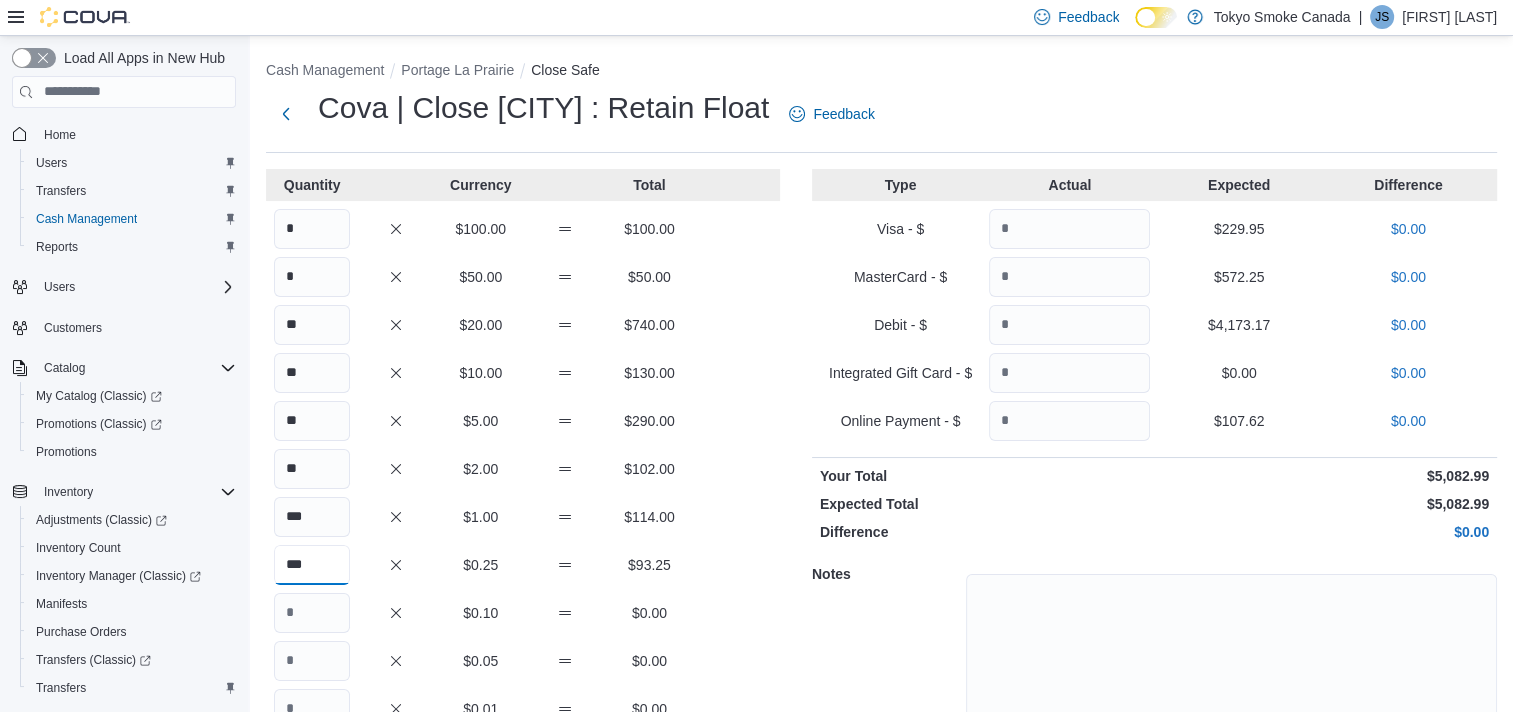 type on "***" 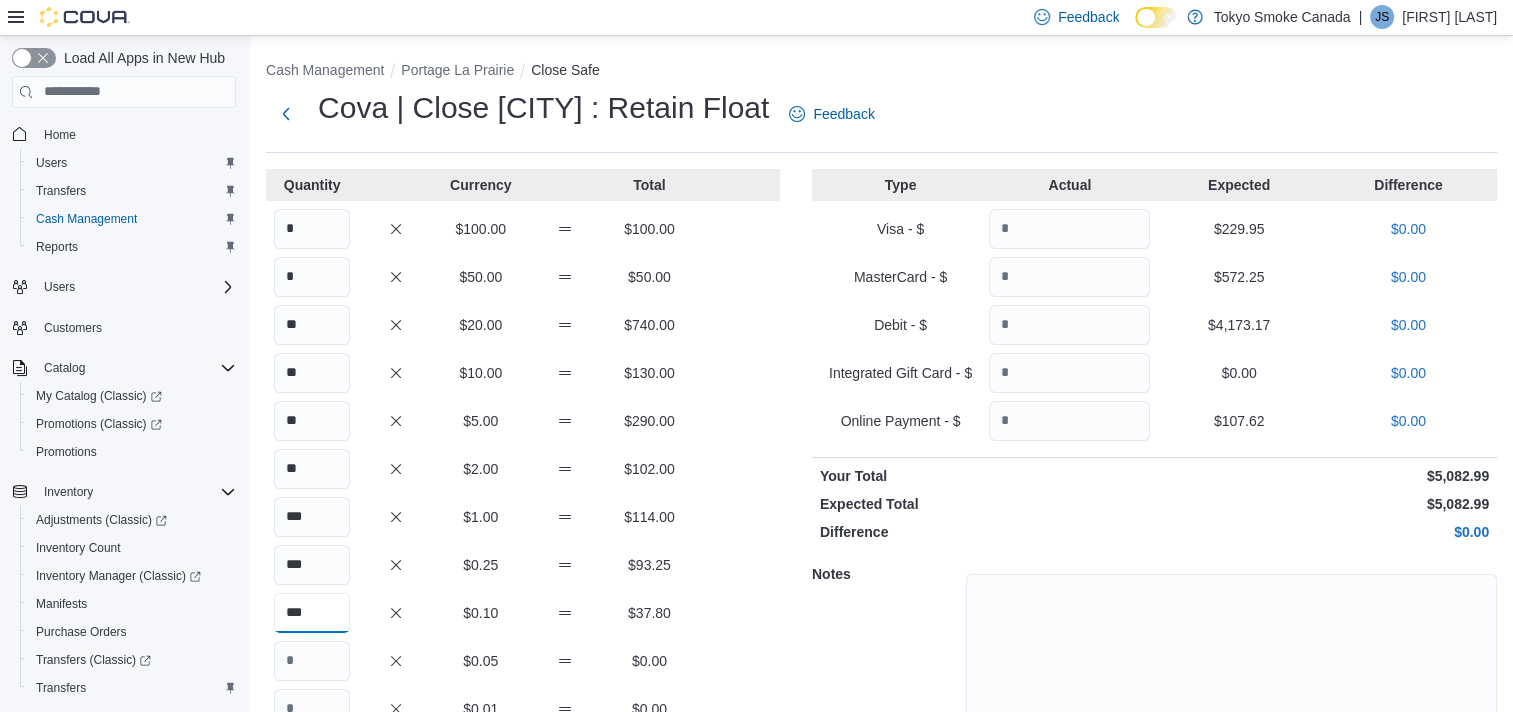 type on "***" 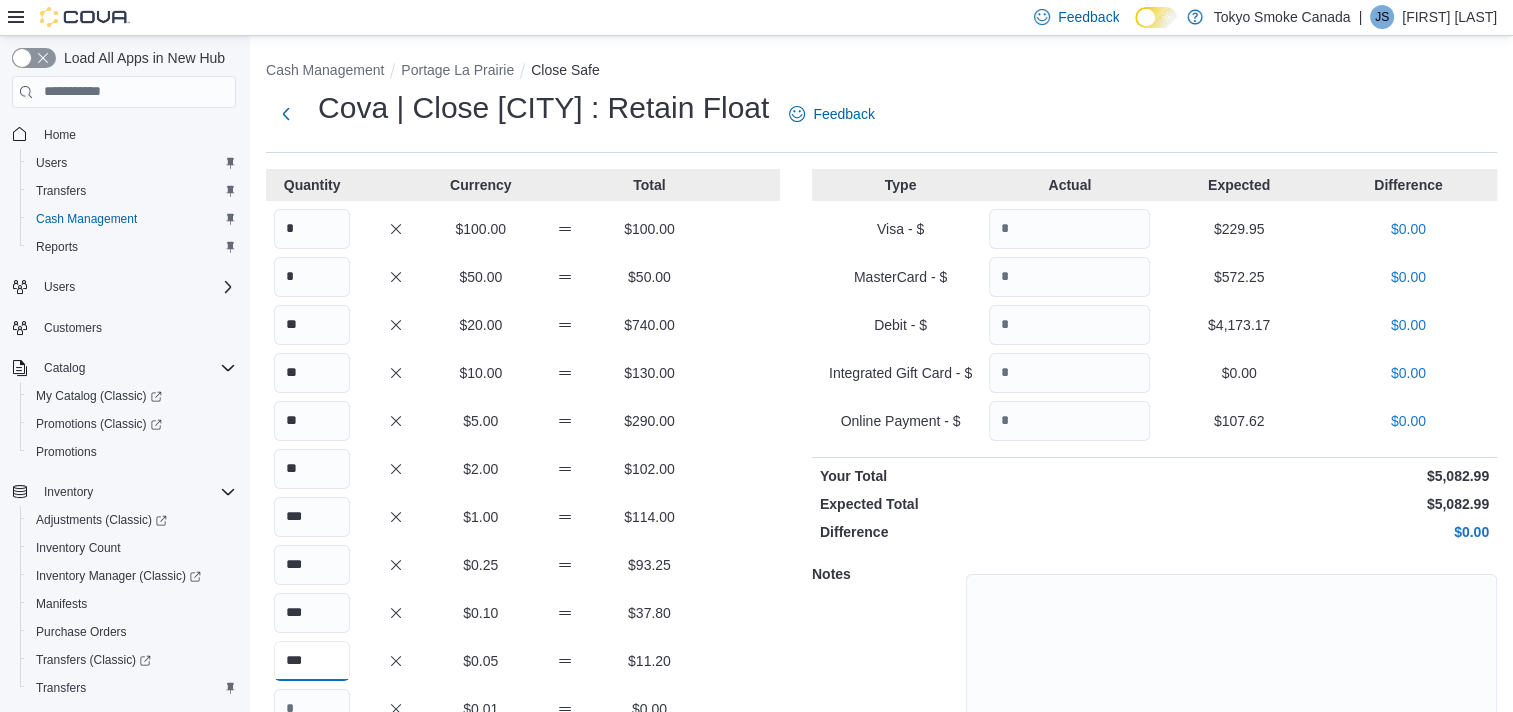 type on "***" 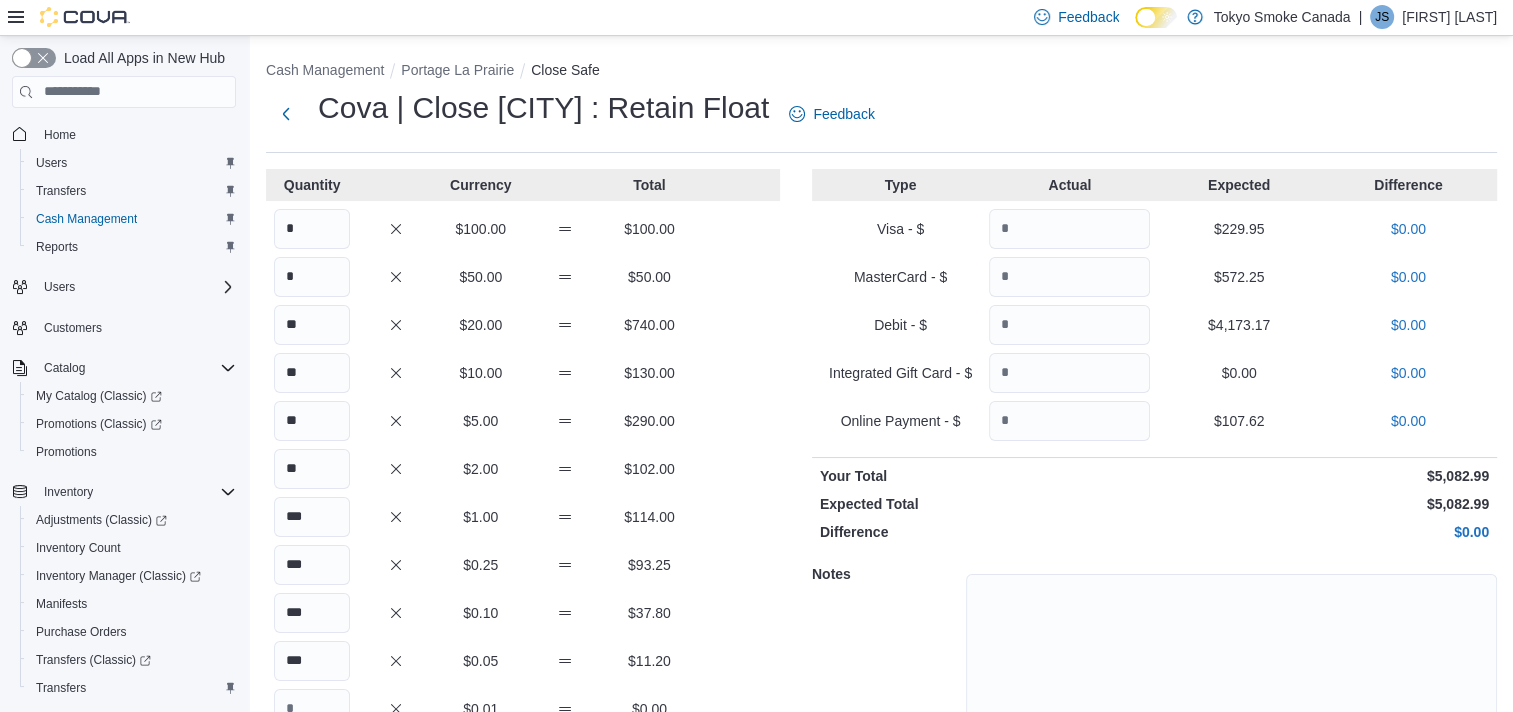 click on "** $10.00 $130.00" at bounding box center (523, 373) 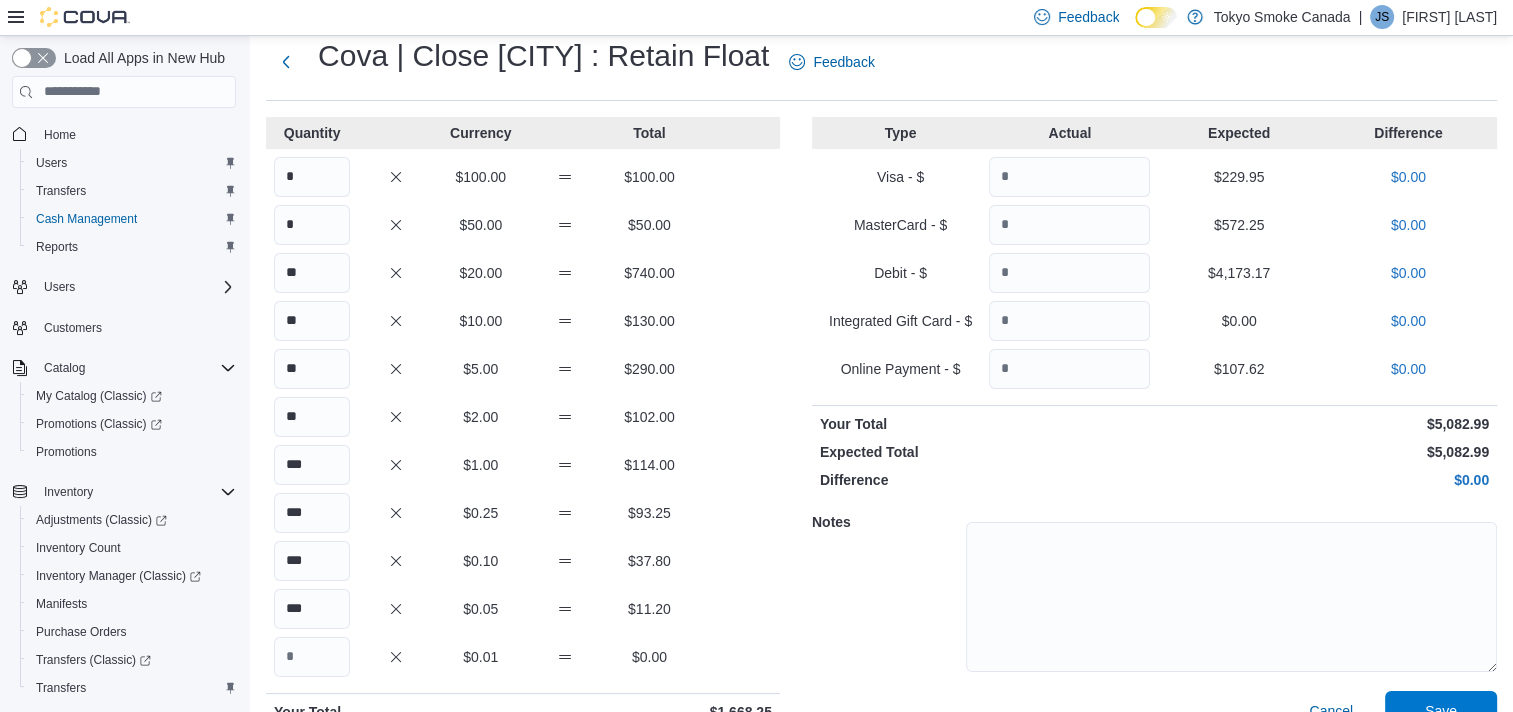 scroll, scrollTop: 141, scrollLeft: 0, axis: vertical 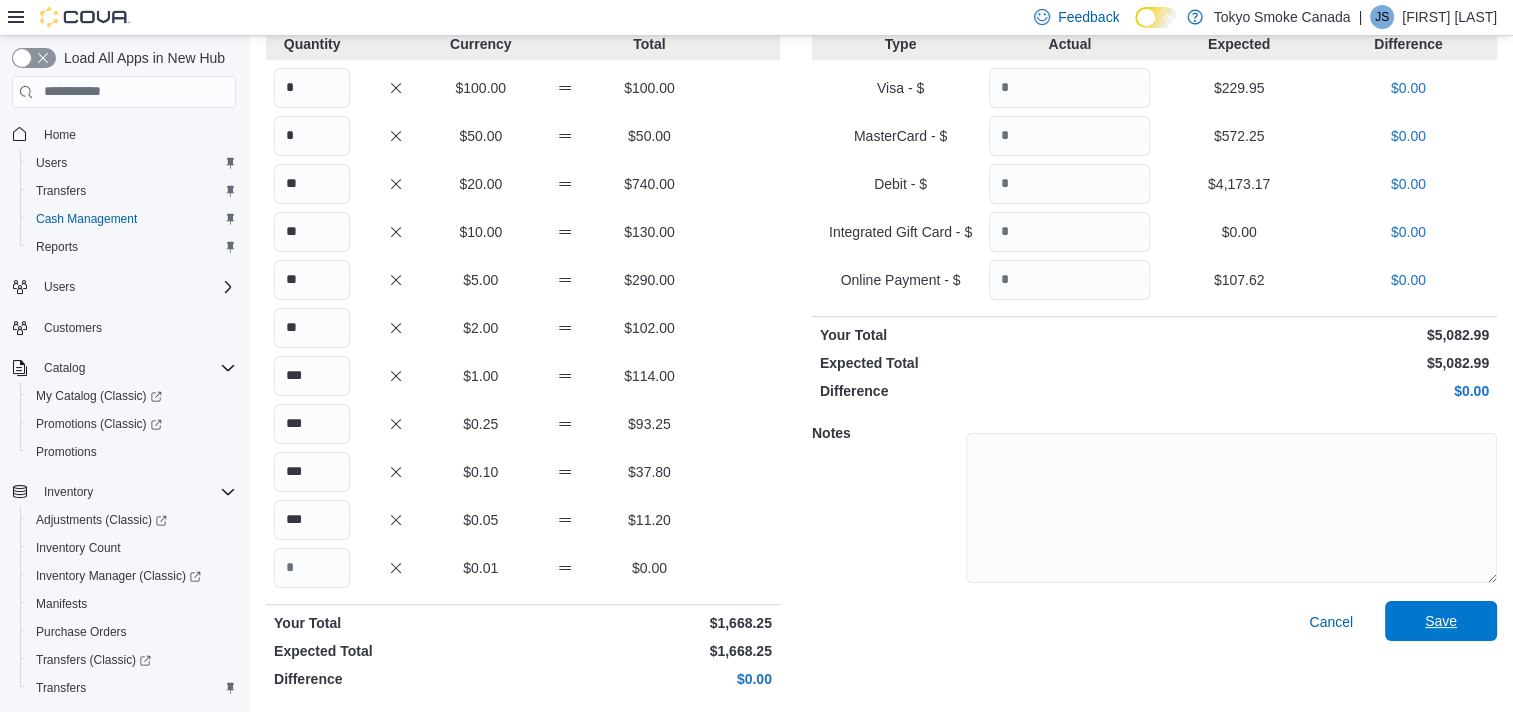 click on "Save" at bounding box center (1441, 621) 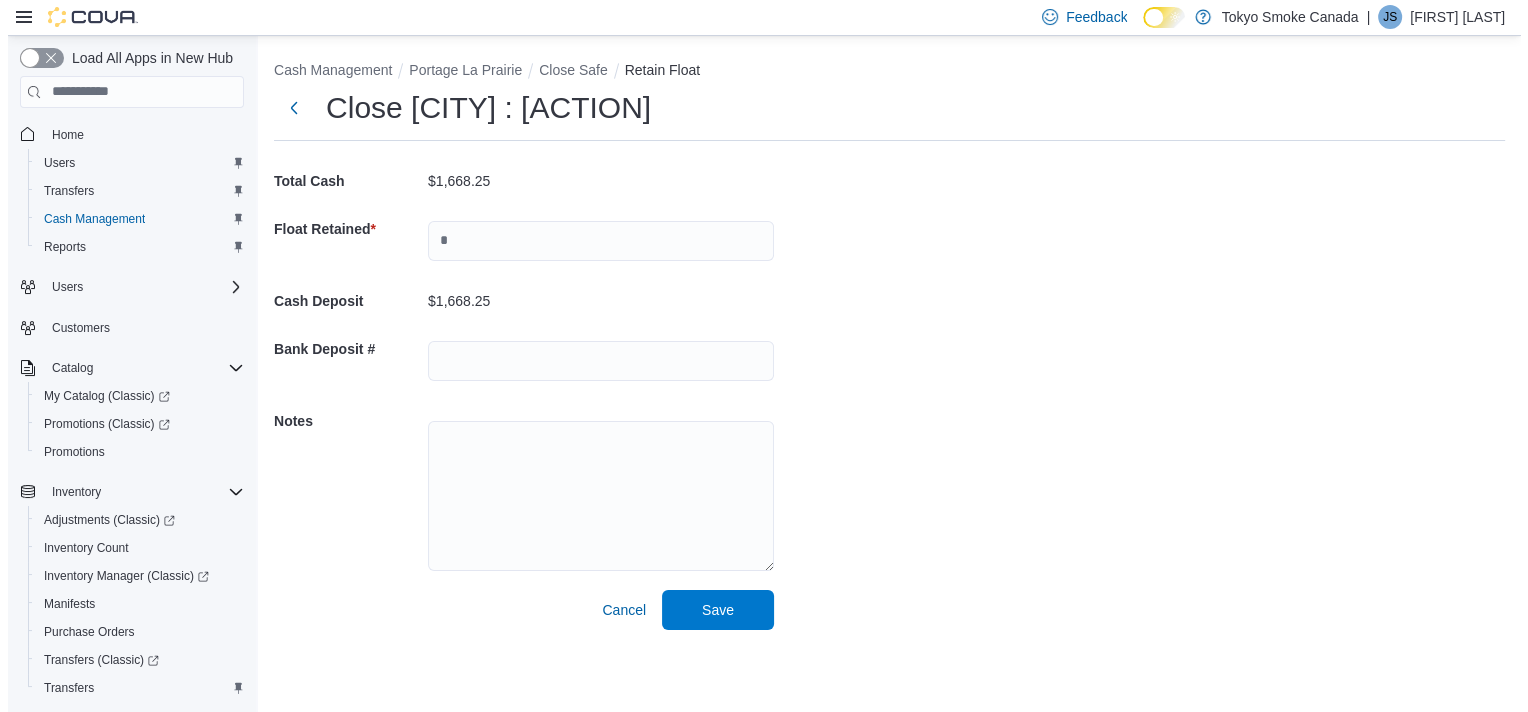 scroll, scrollTop: 0, scrollLeft: 0, axis: both 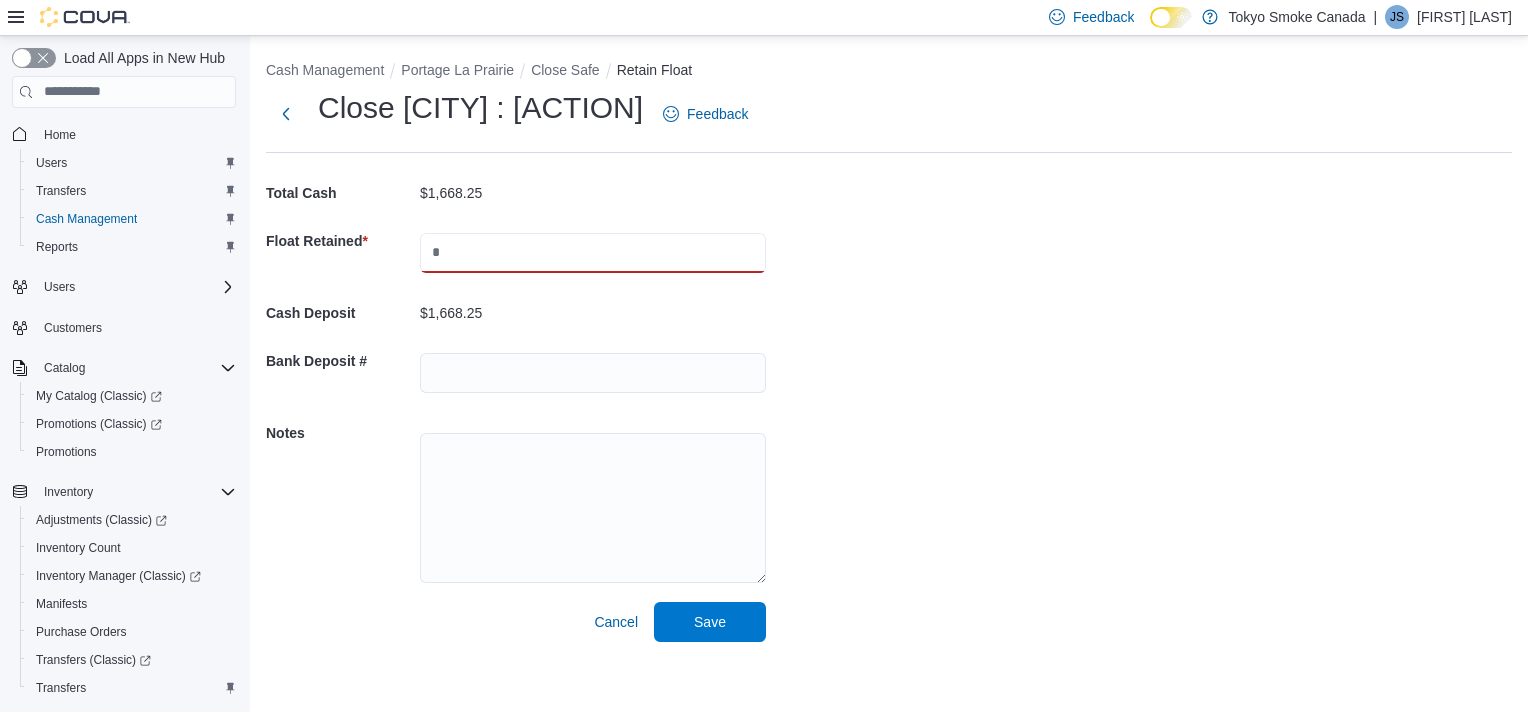 click at bounding box center [593, 253] 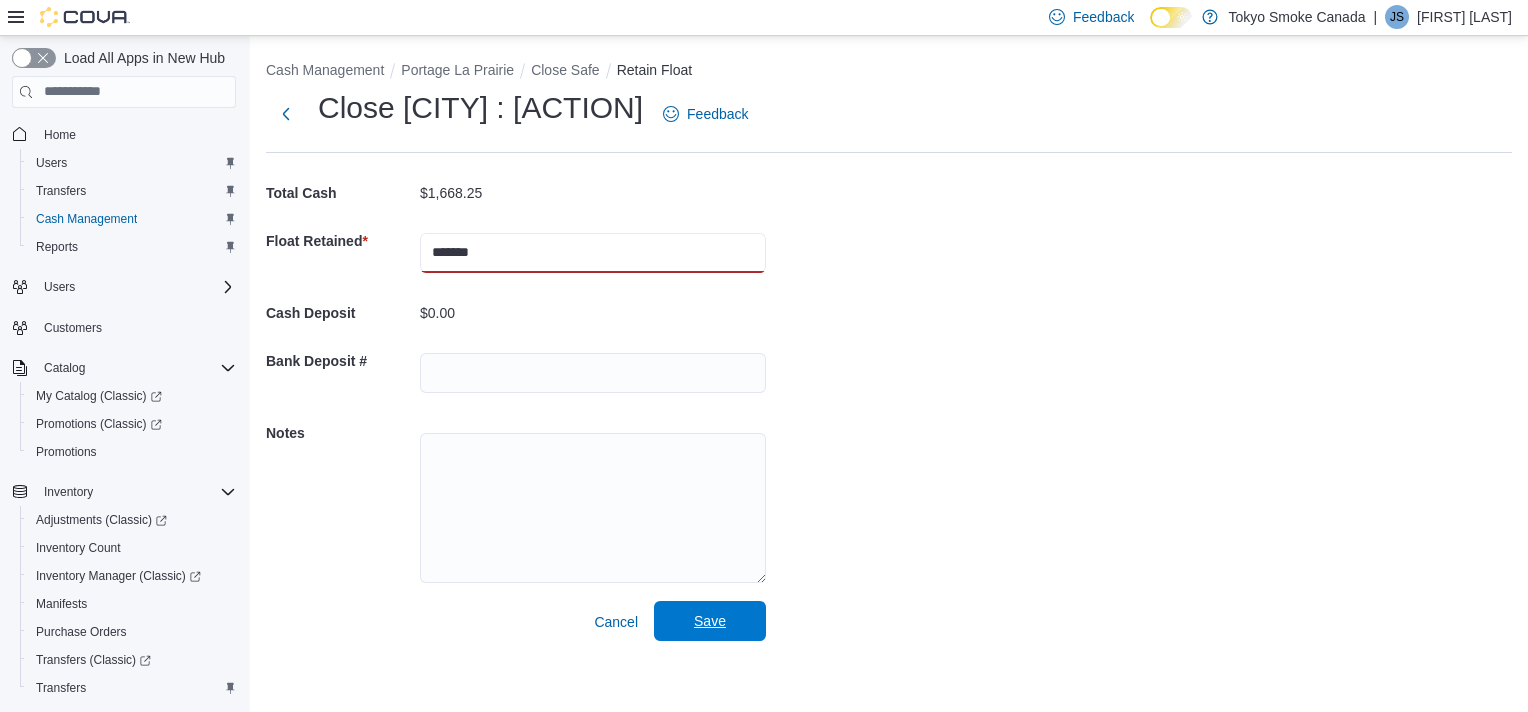type on "*******" 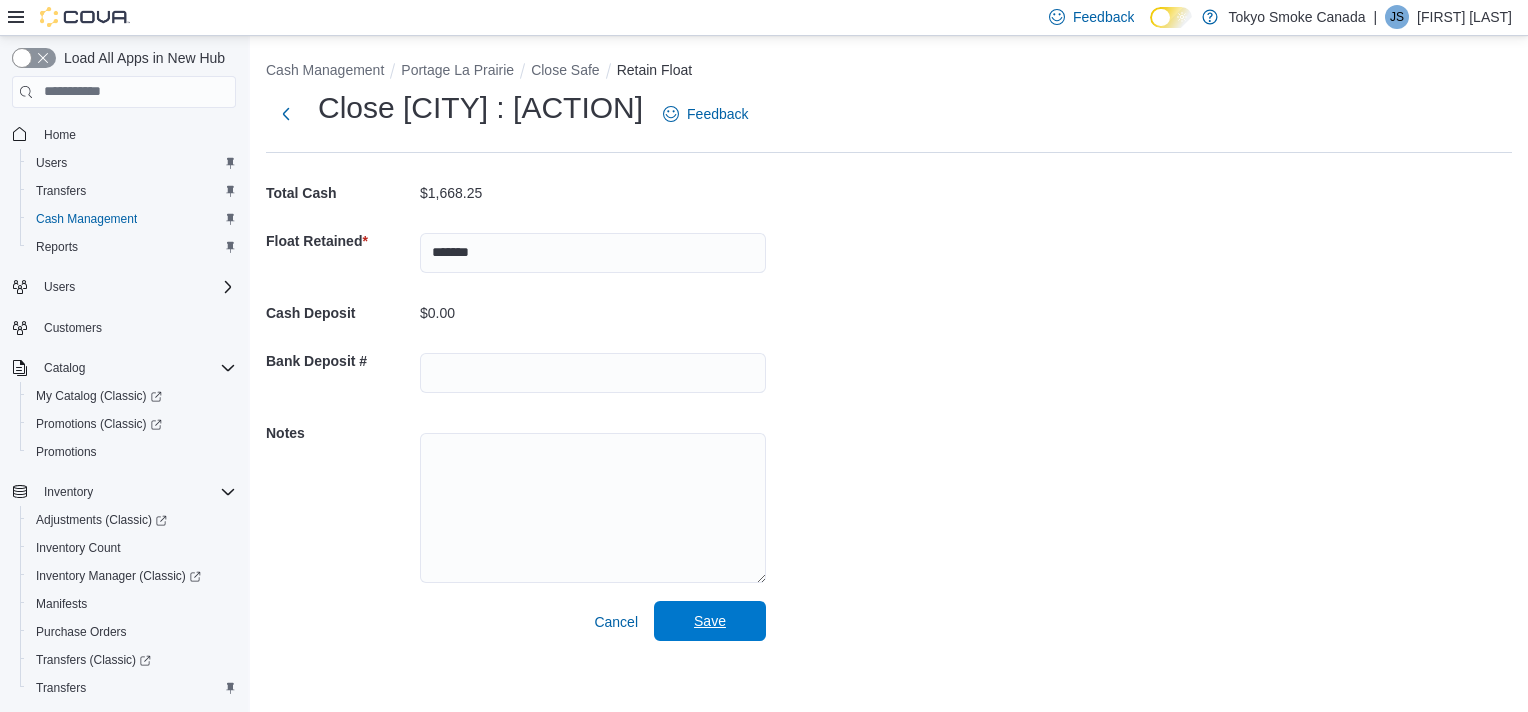 click on "Save" at bounding box center [710, 621] 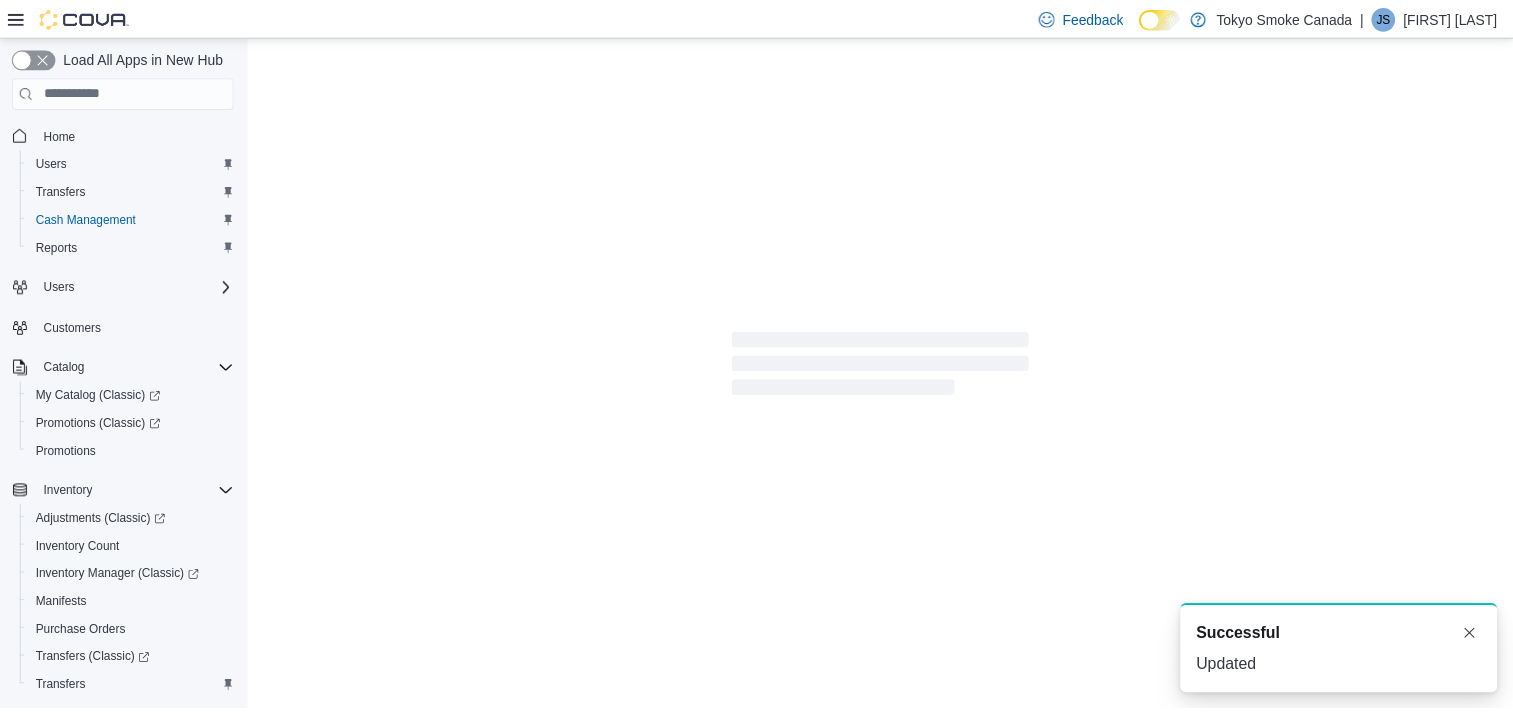 scroll, scrollTop: 0, scrollLeft: 0, axis: both 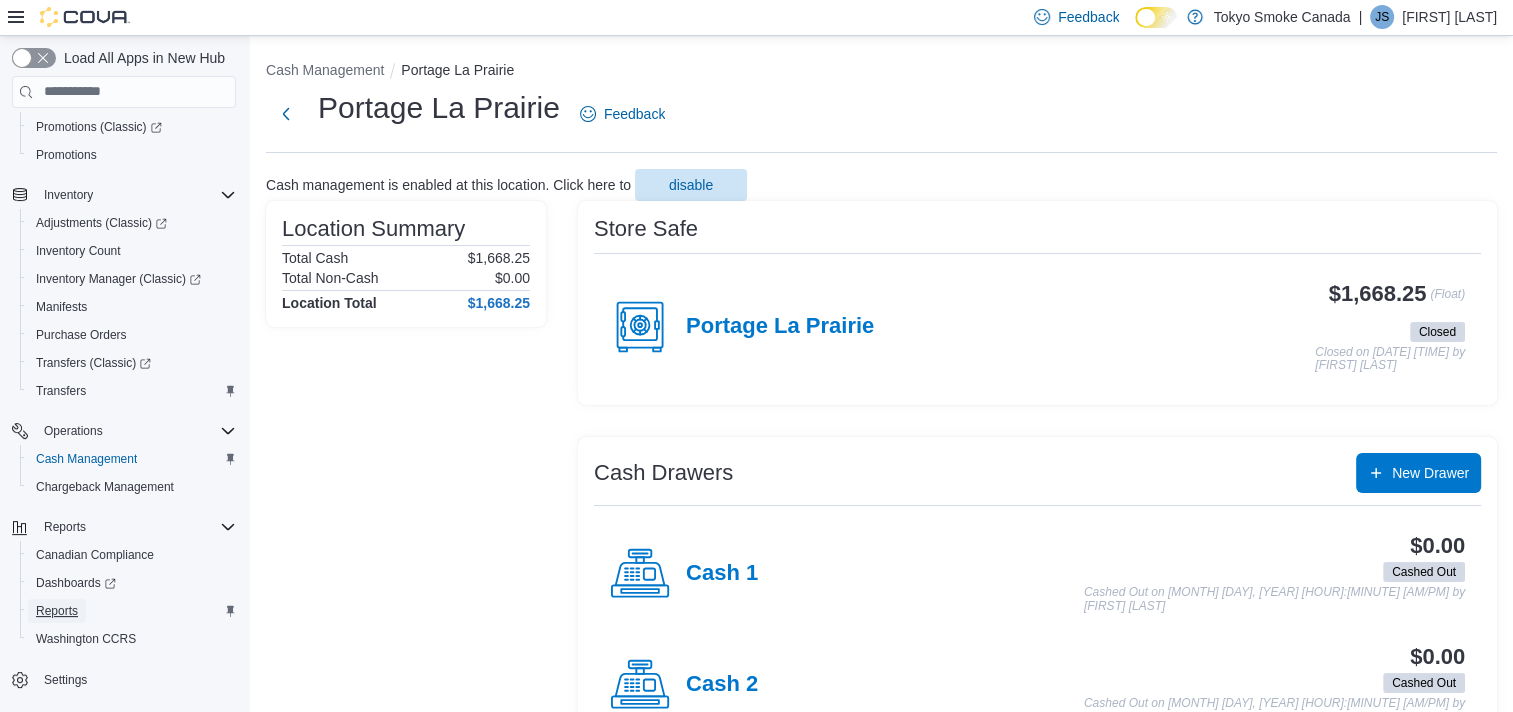 click on "Reports" at bounding box center [57, 611] 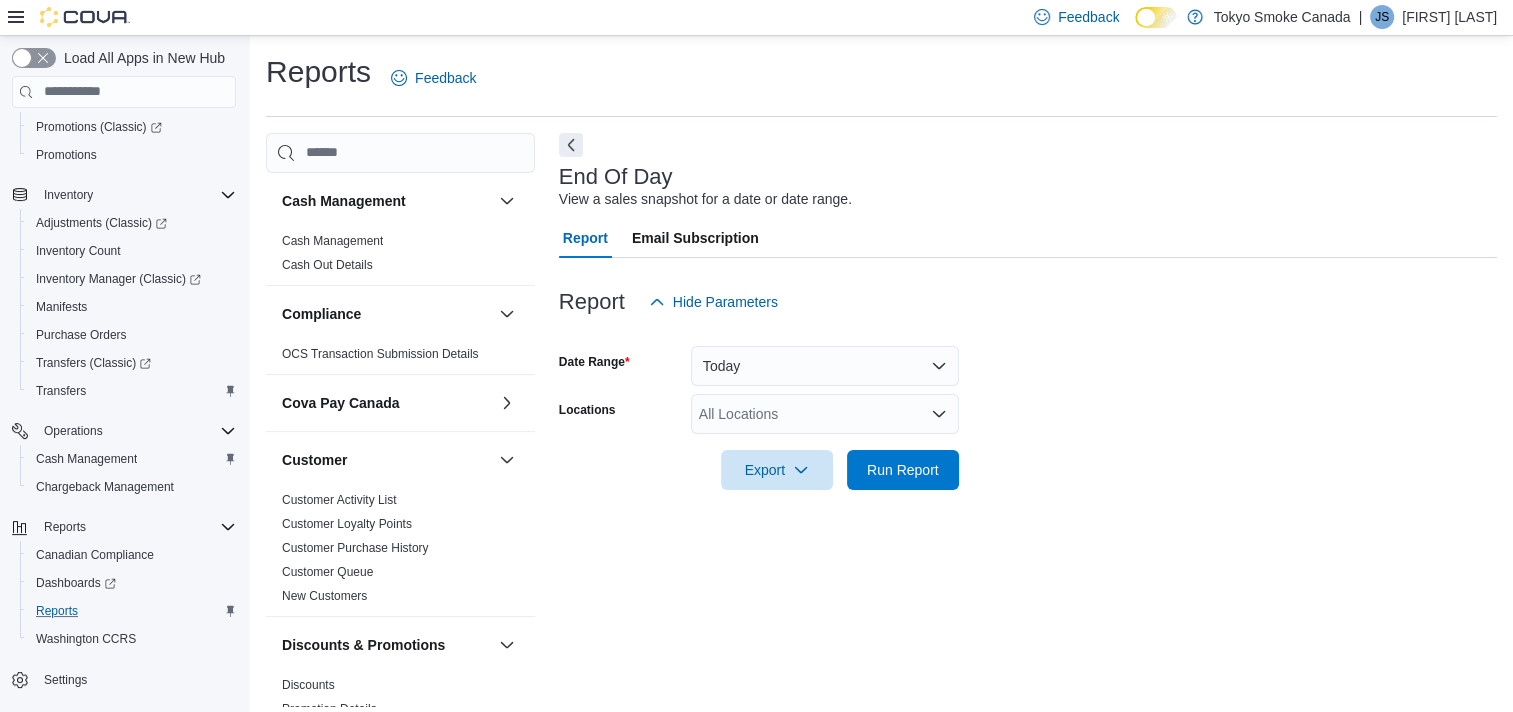 scroll, scrollTop: 10, scrollLeft: 0, axis: vertical 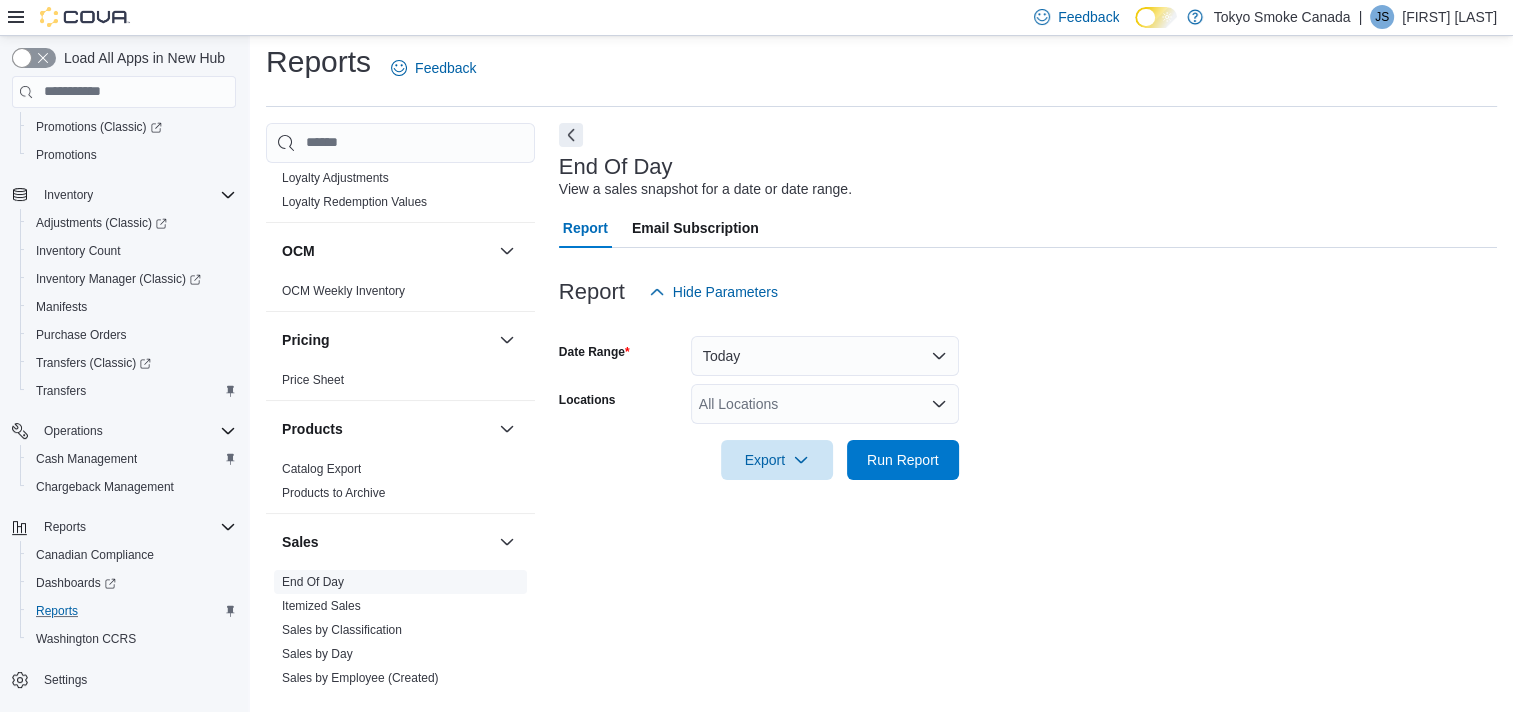 click on "End Of Day" at bounding box center [313, 582] 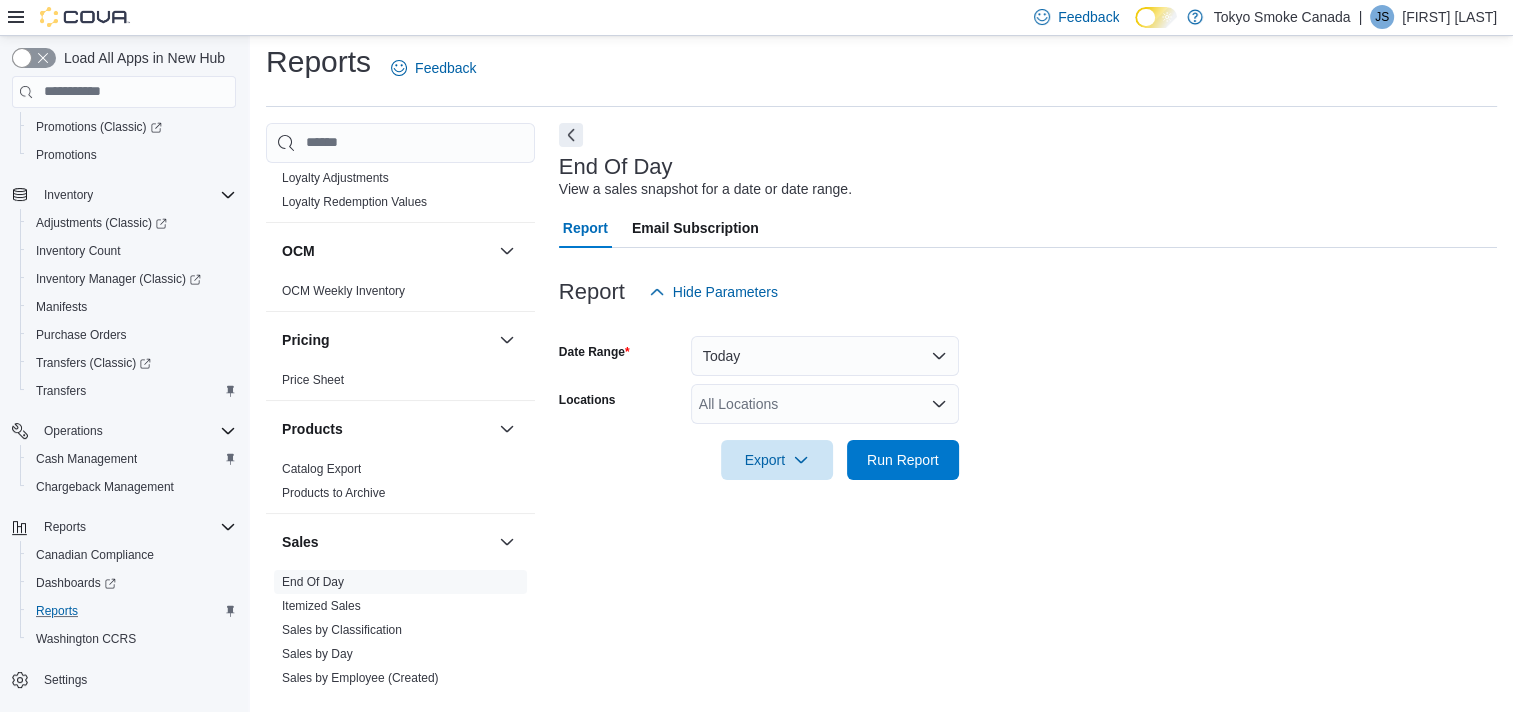 click 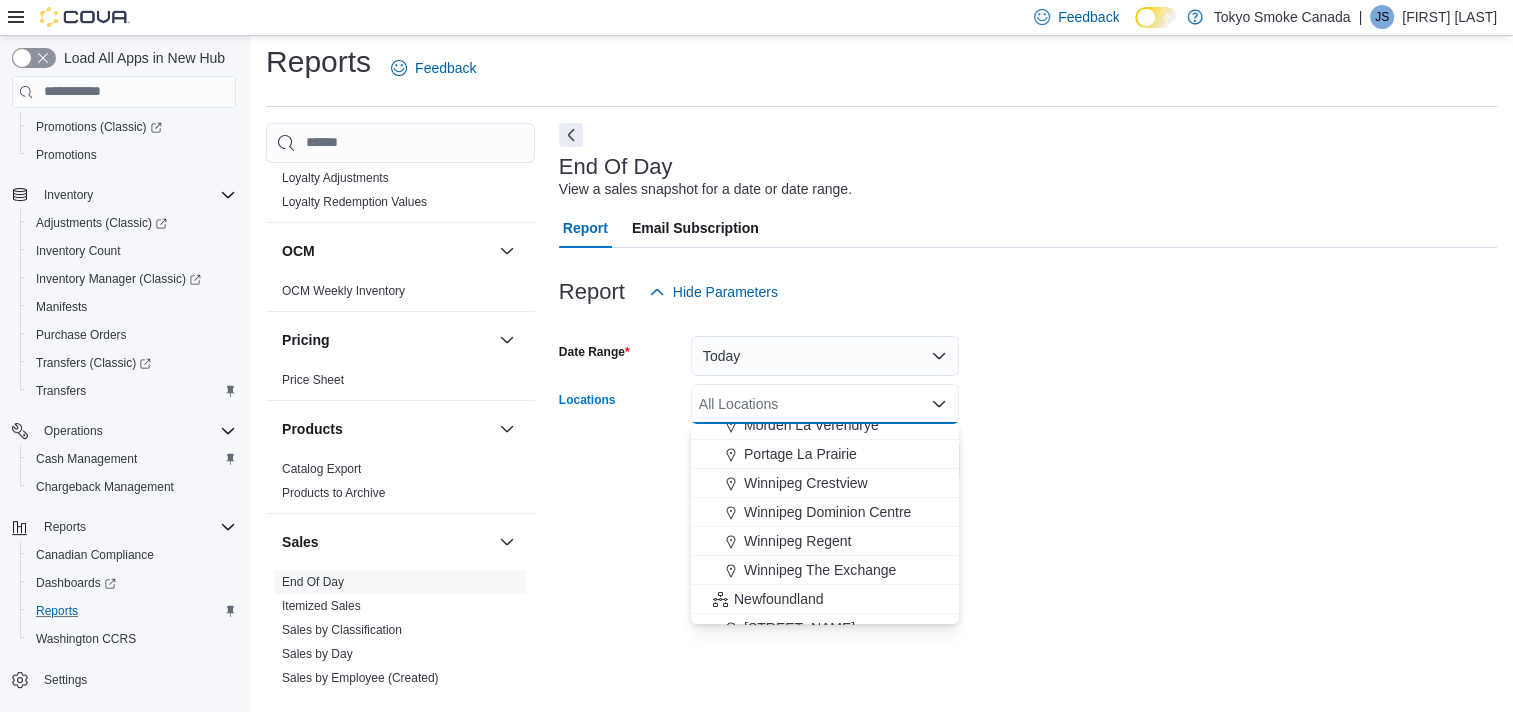 scroll, scrollTop: 200, scrollLeft: 0, axis: vertical 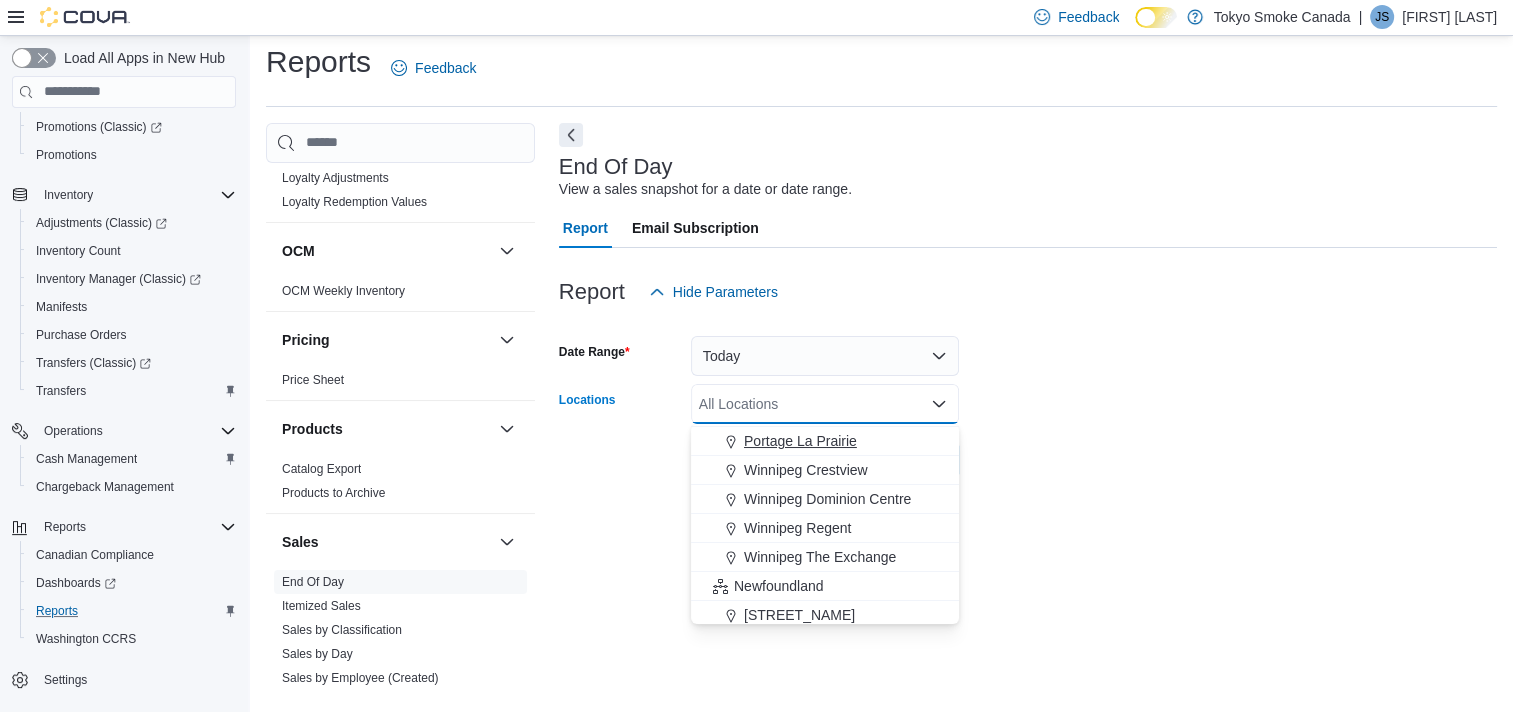 click on "Portage La Prairie" at bounding box center [800, 441] 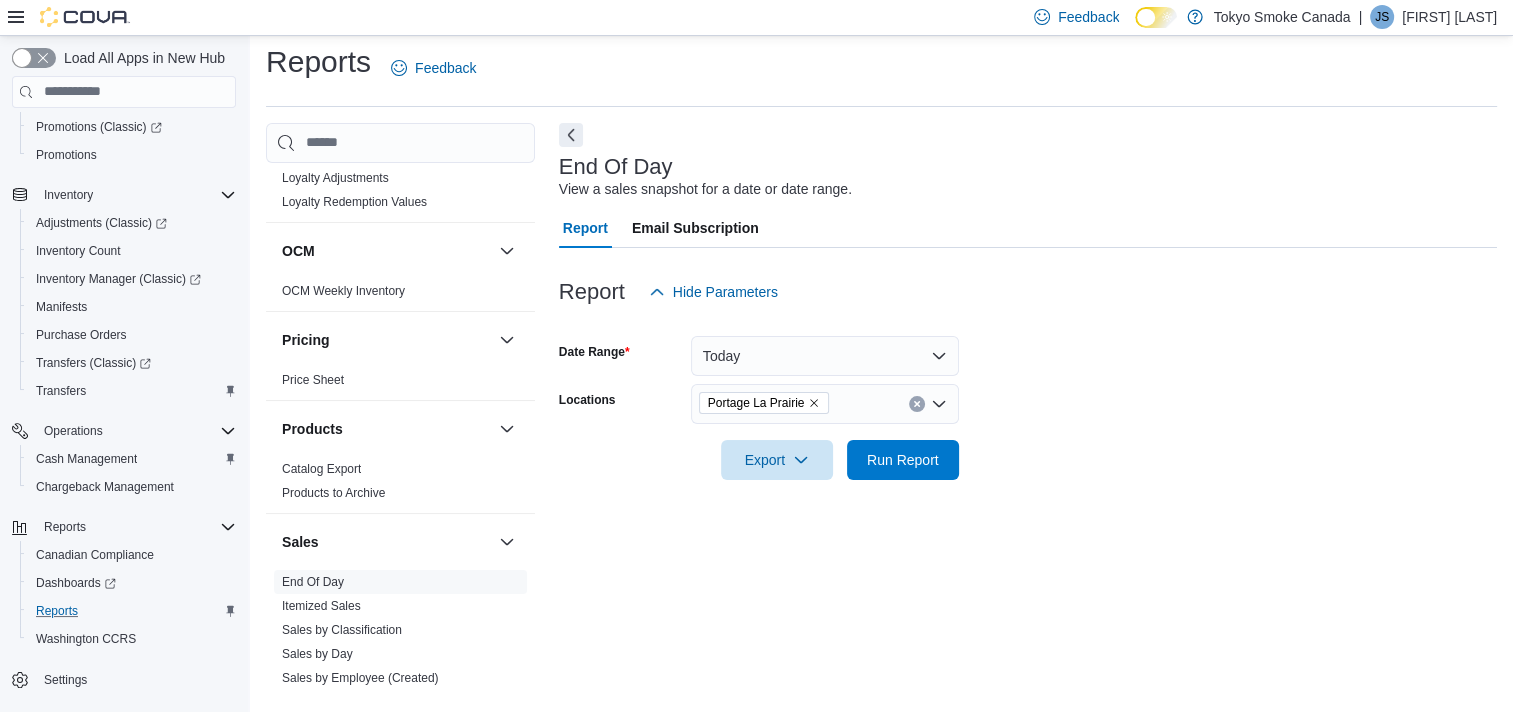 click at bounding box center (1028, 492) 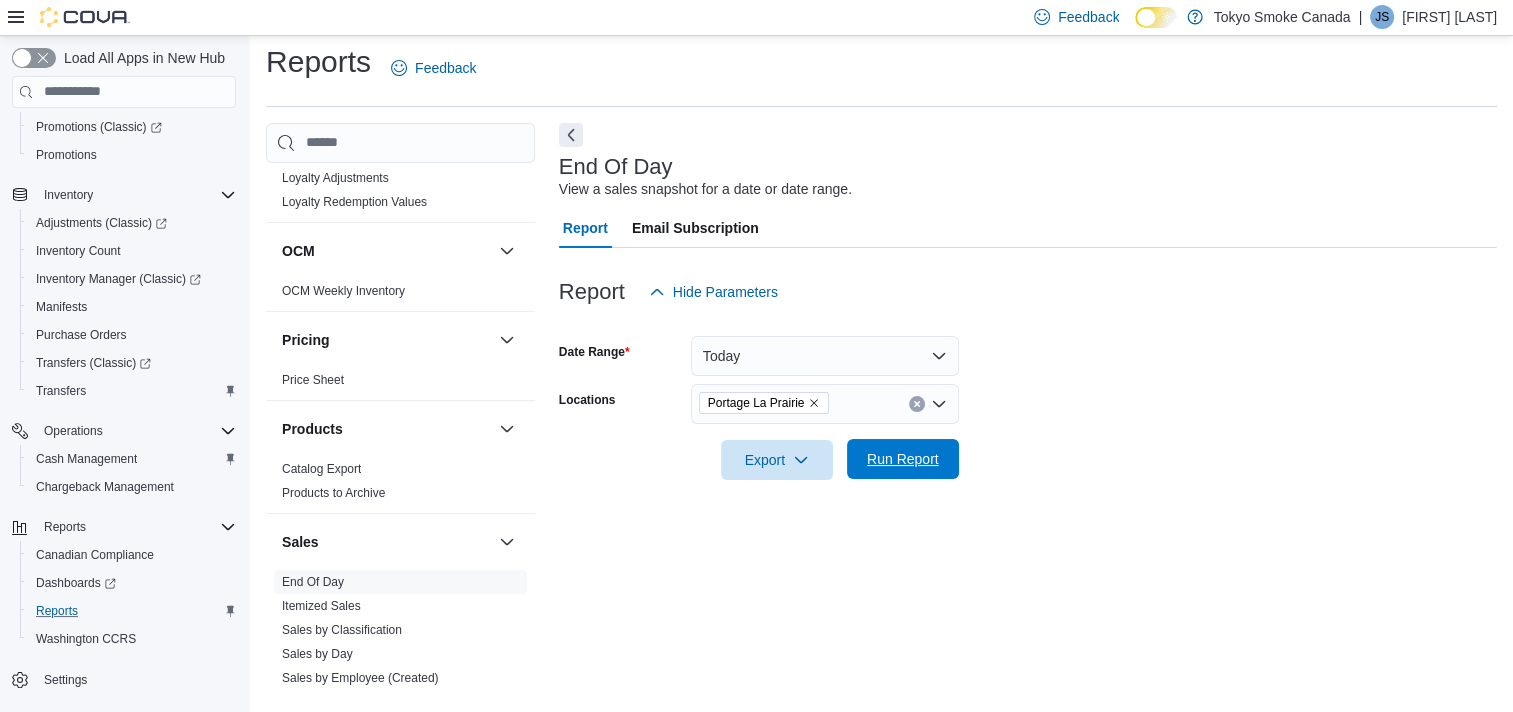 click on "Run Report" at bounding box center (903, 459) 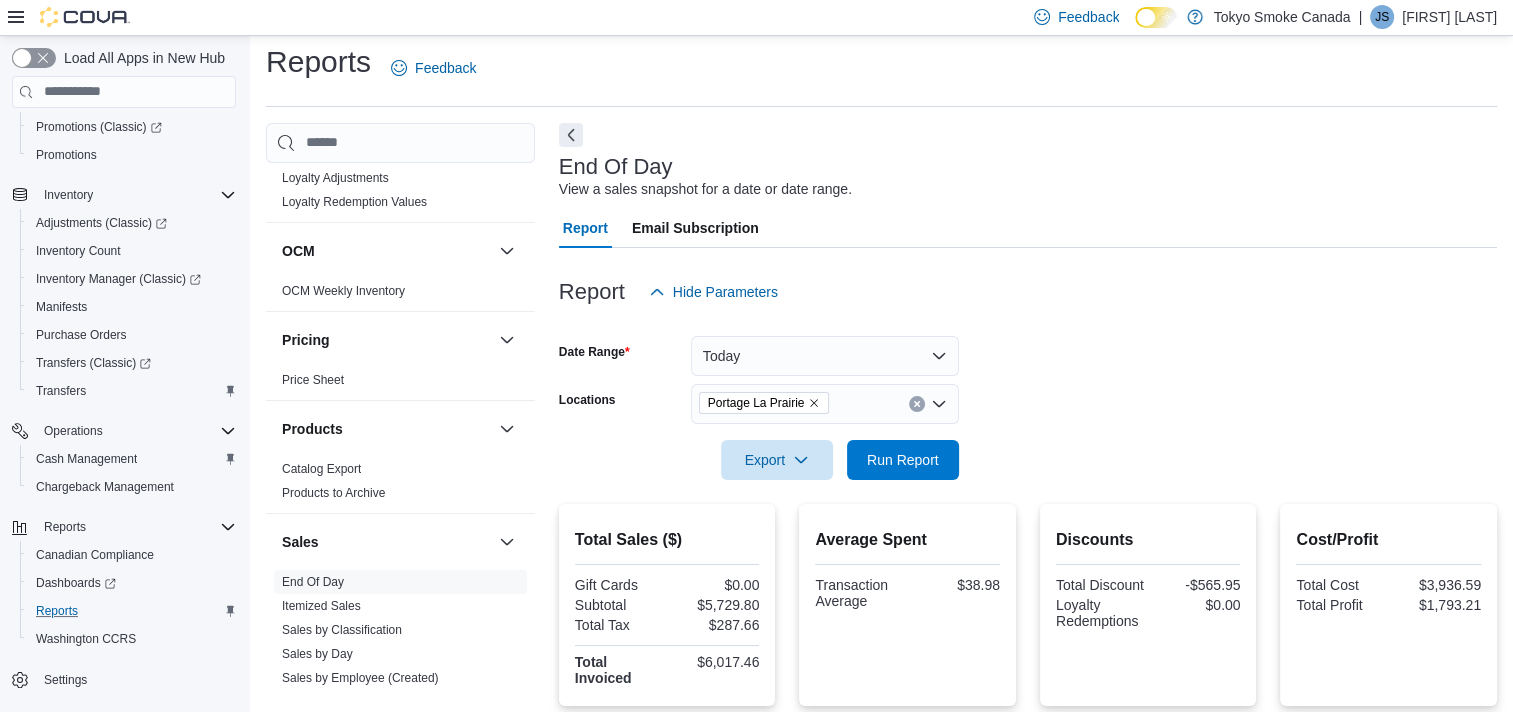 scroll, scrollTop: 210, scrollLeft: 0, axis: vertical 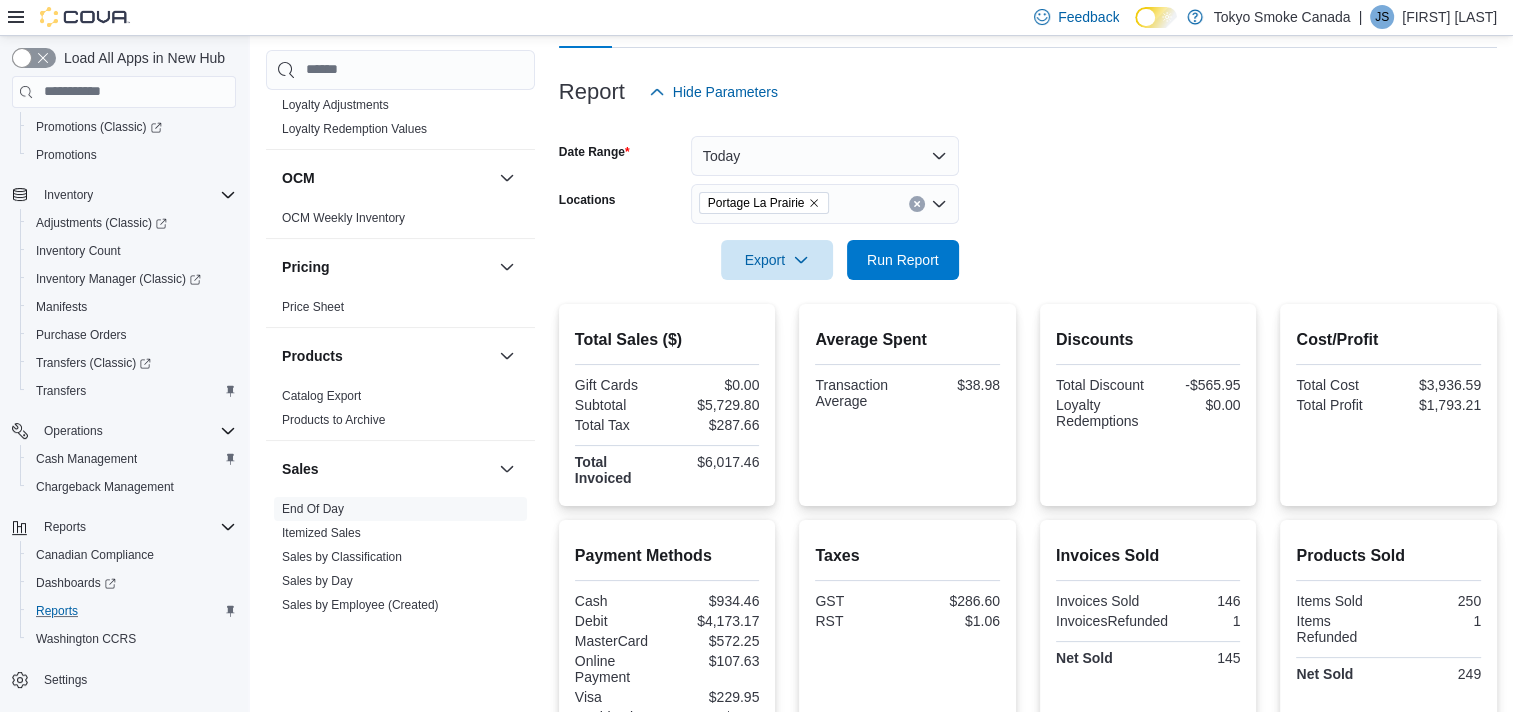click on "[FIRST] [LAST]" at bounding box center (1449, 17) 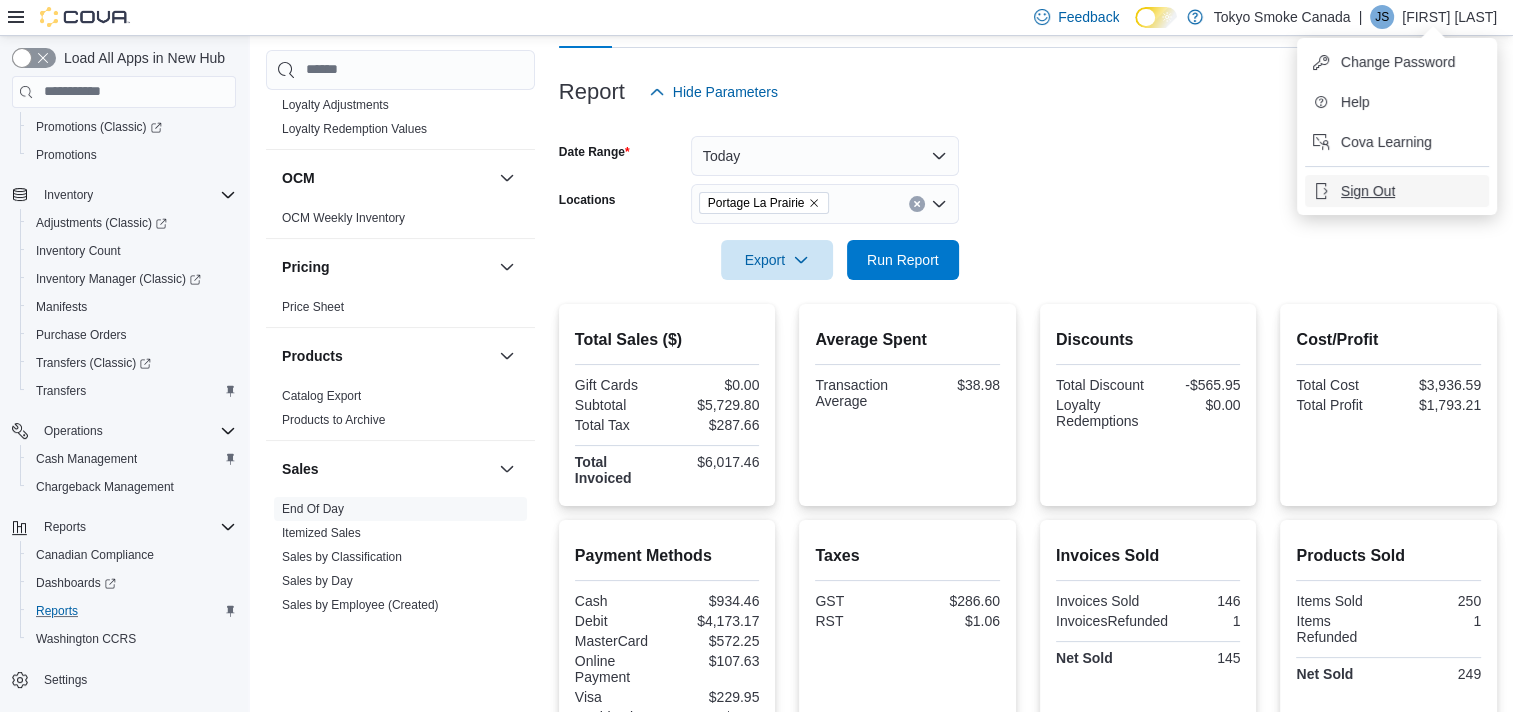 click on "Sign Out" at bounding box center (1368, 191) 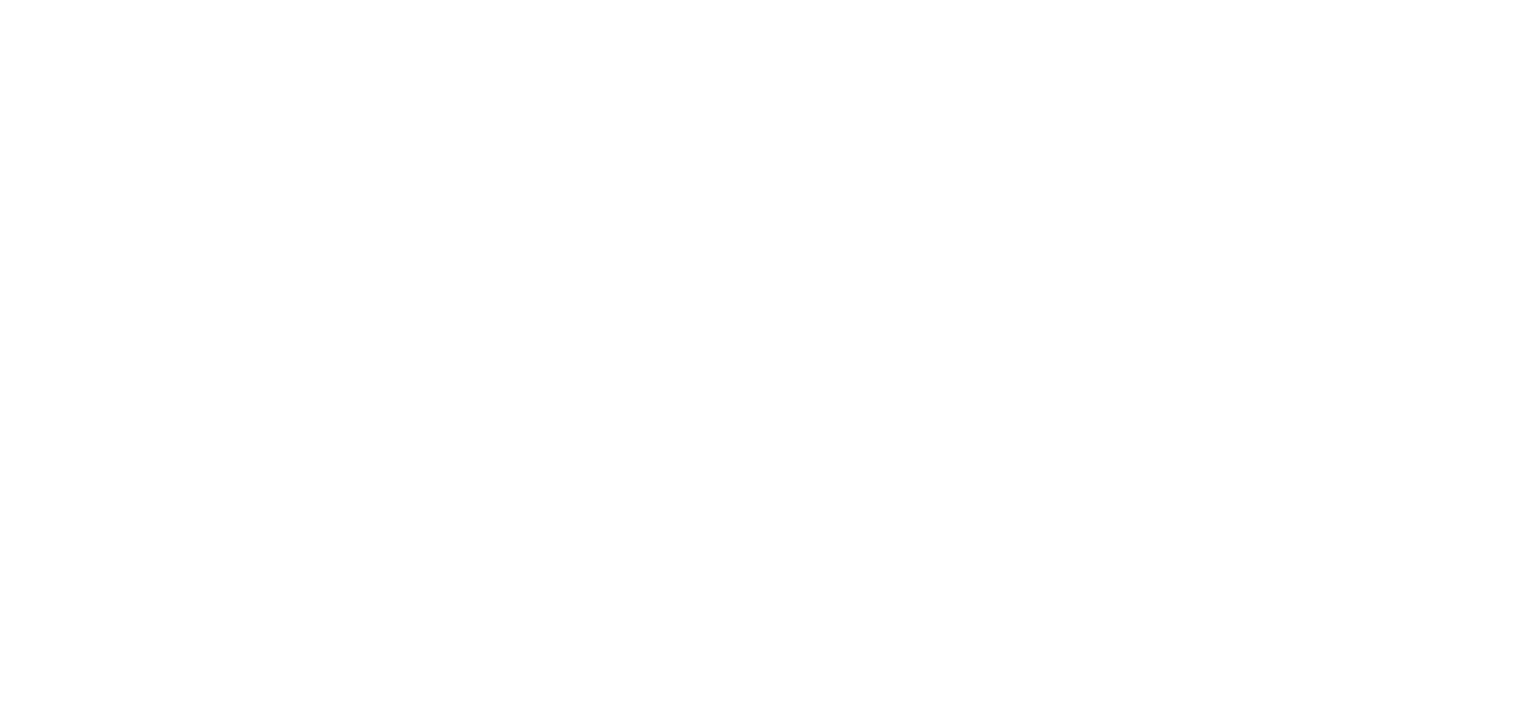 scroll, scrollTop: 0, scrollLeft: 0, axis: both 